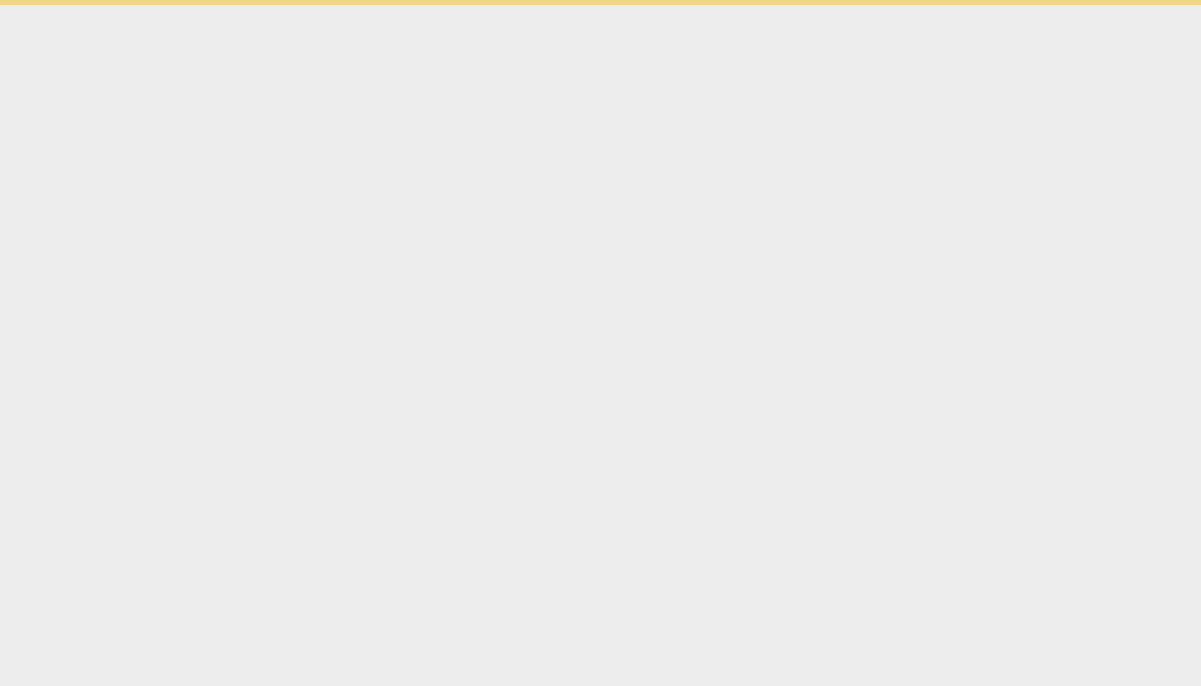 scroll, scrollTop: 0, scrollLeft: 0, axis: both 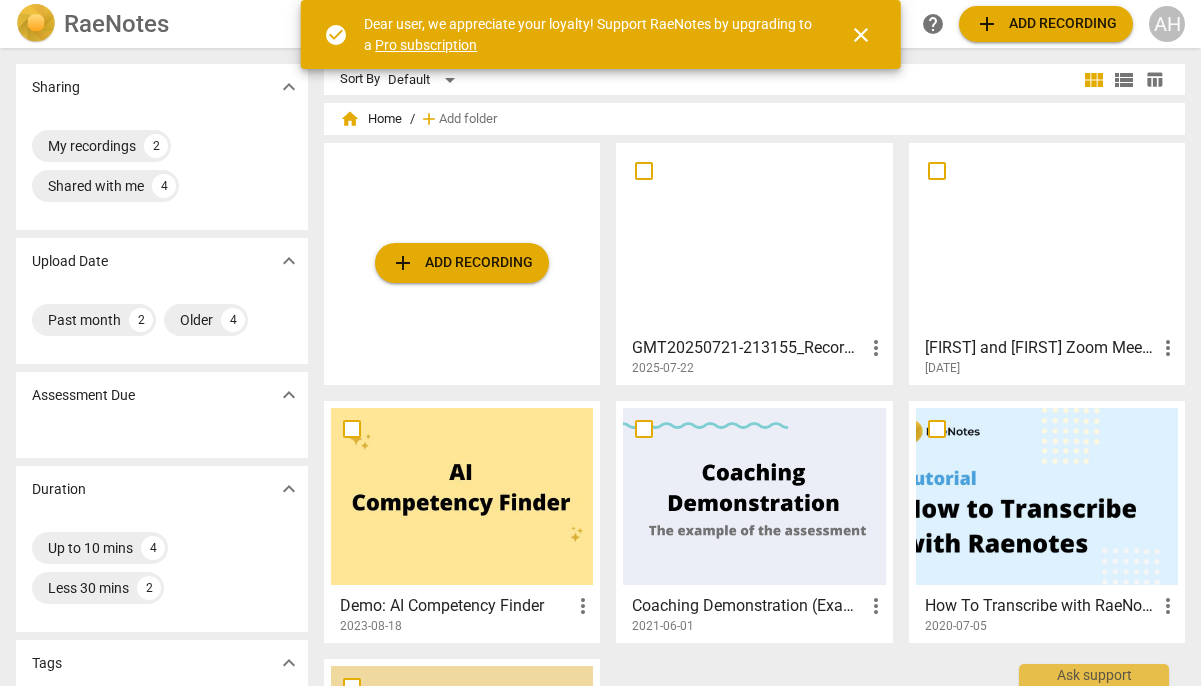 click on "close" at bounding box center [861, 35] 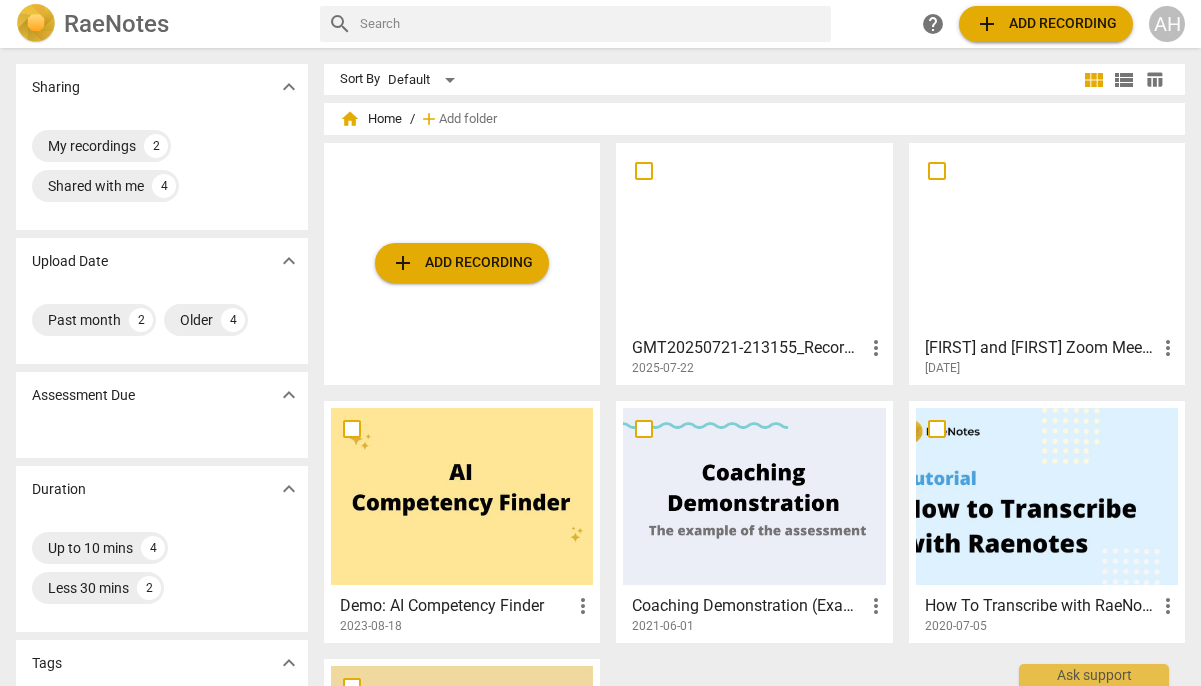 click at bounding box center [754, 238] 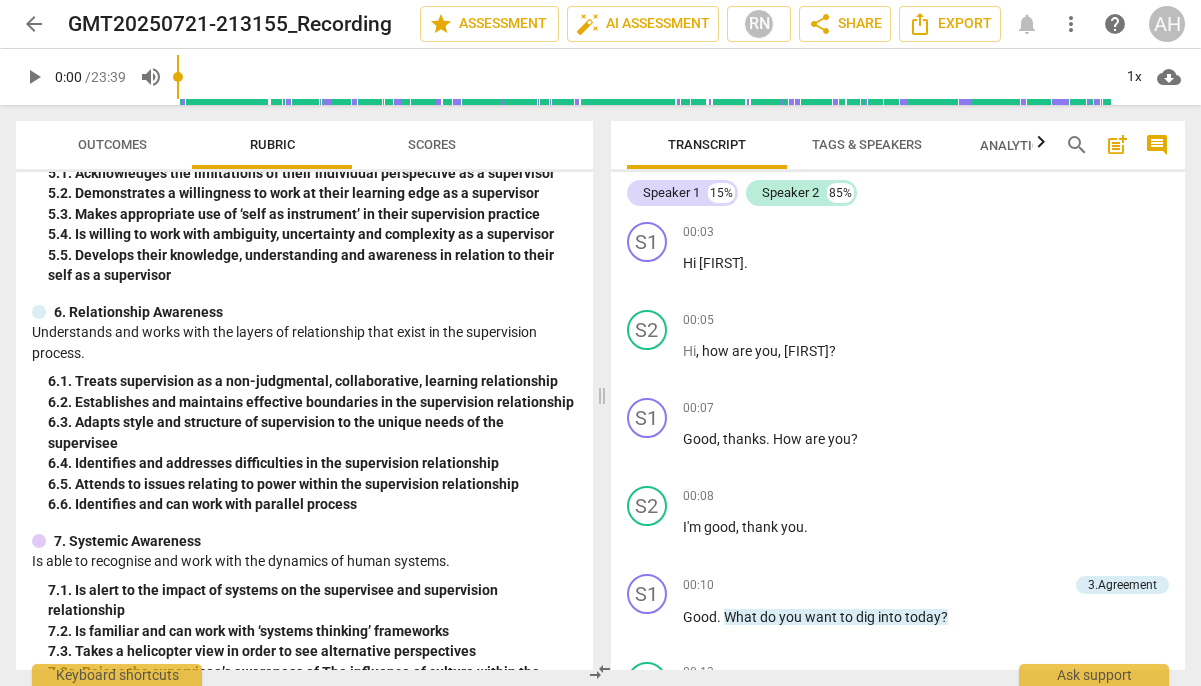 scroll, scrollTop: 1835, scrollLeft: 0, axis: vertical 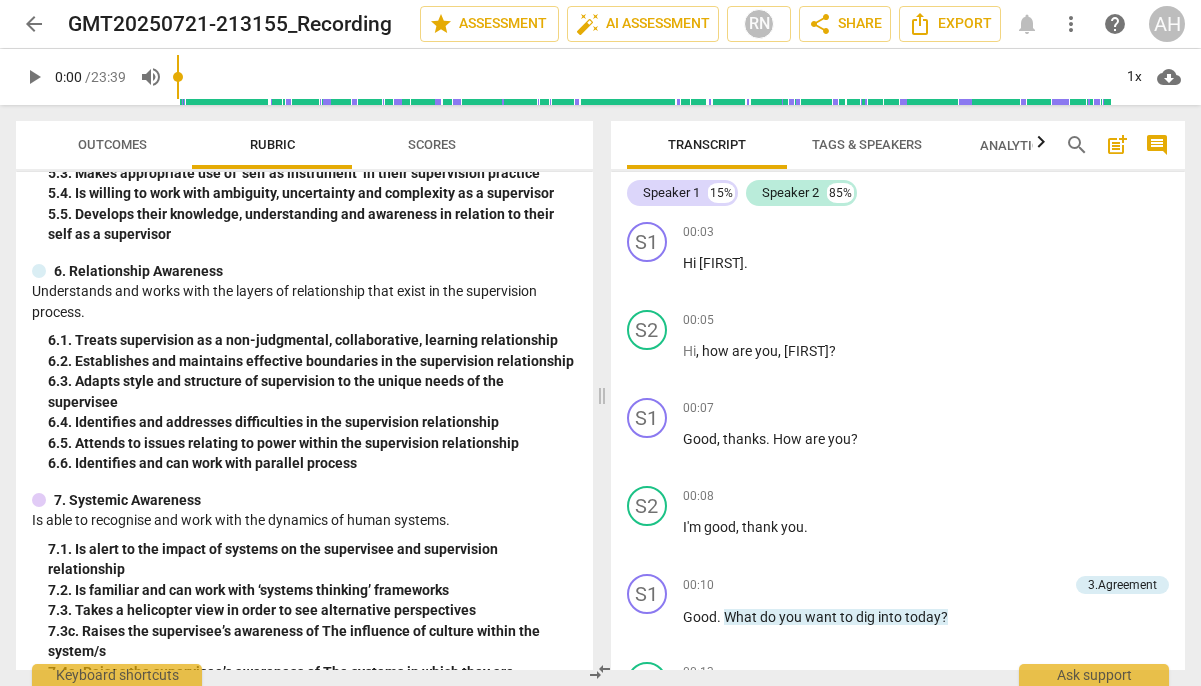 click on "Outcomes" at bounding box center (112, 144) 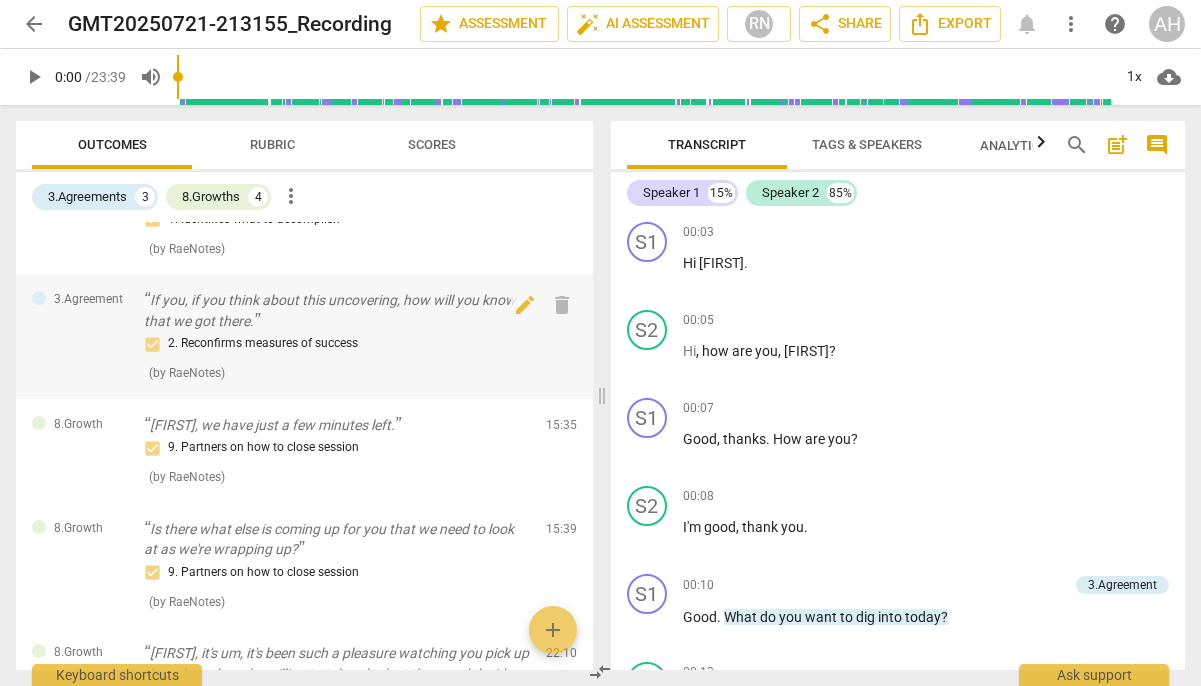 scroll, scrollTop: 0, scrollLeft: 0, axis: both 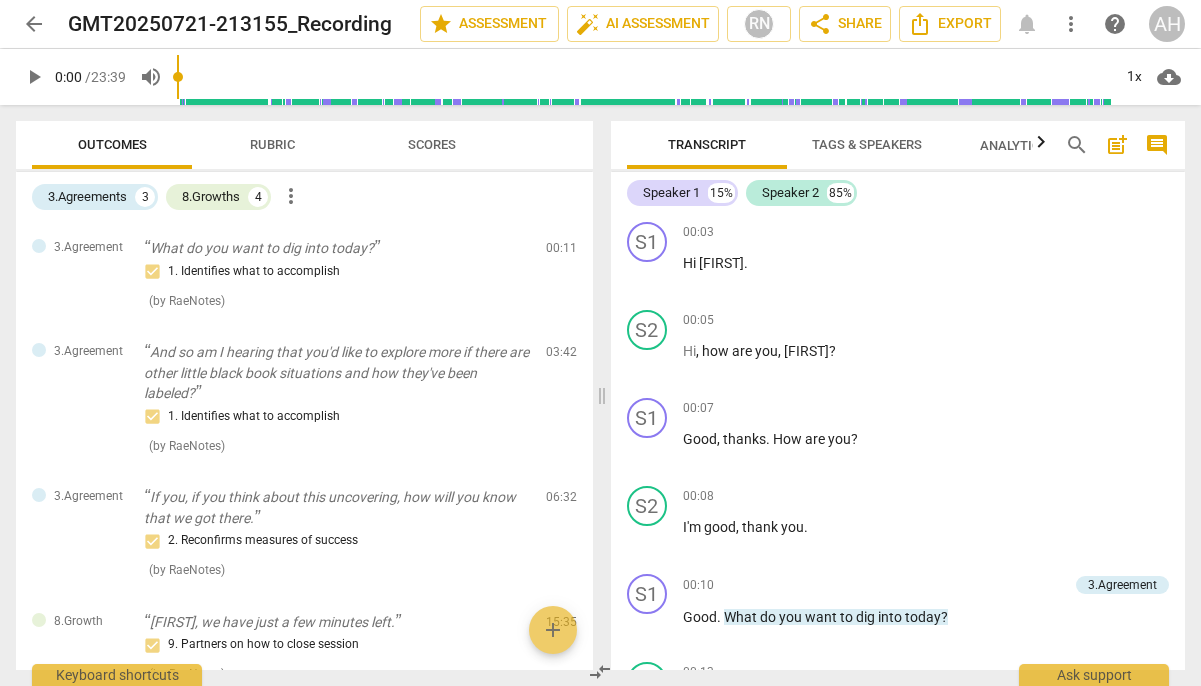 click on "arrow_back" at bounding box center (34, 24) 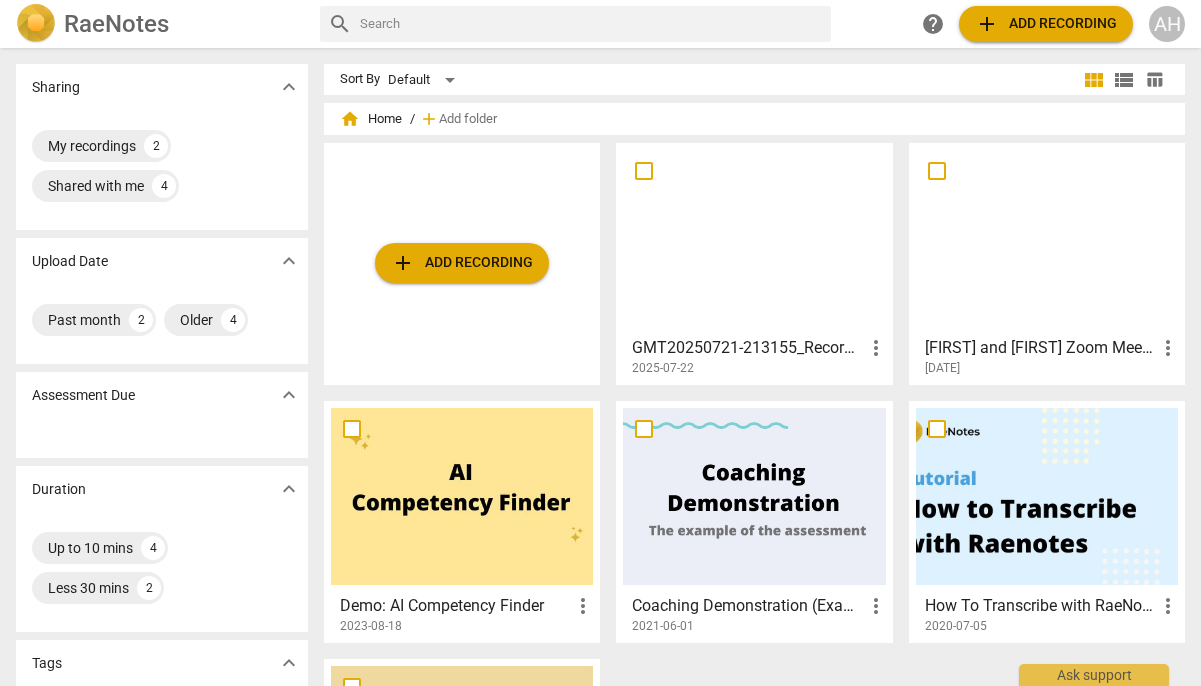 click on "add   Add recording" at bounding box center [462, 263] 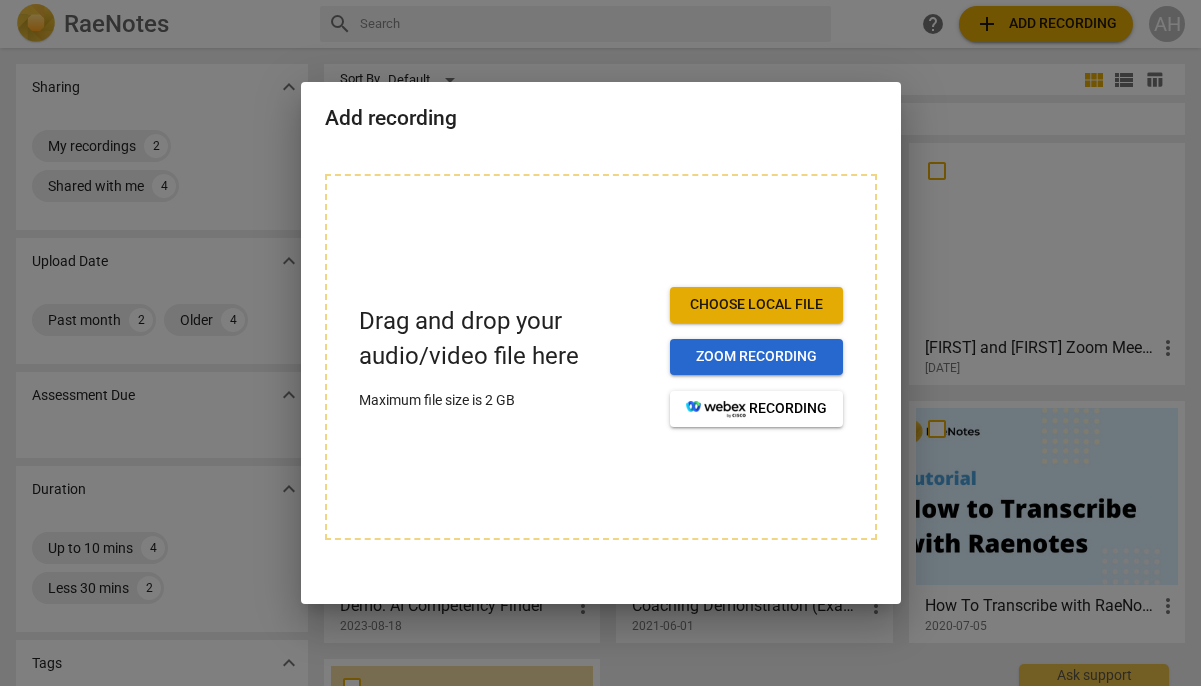 click on "Zoom recording" at bounding box center (756, 357) 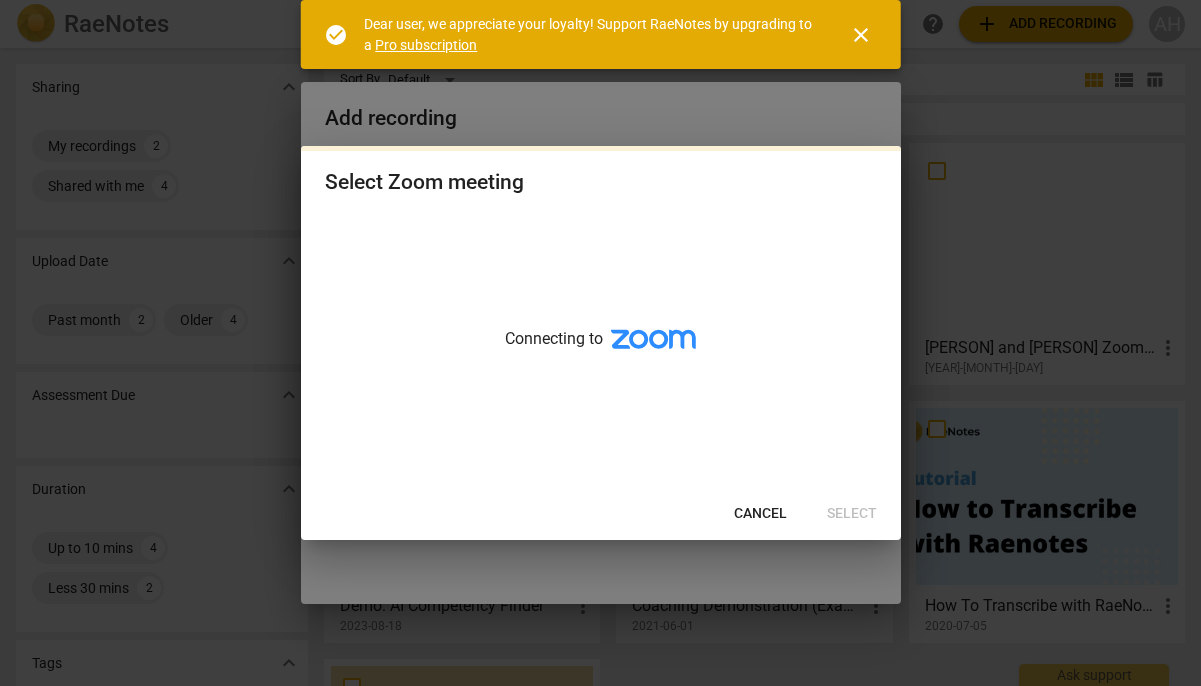 scroll, scrollTop: 0, scrollLeft: 0, axis: both 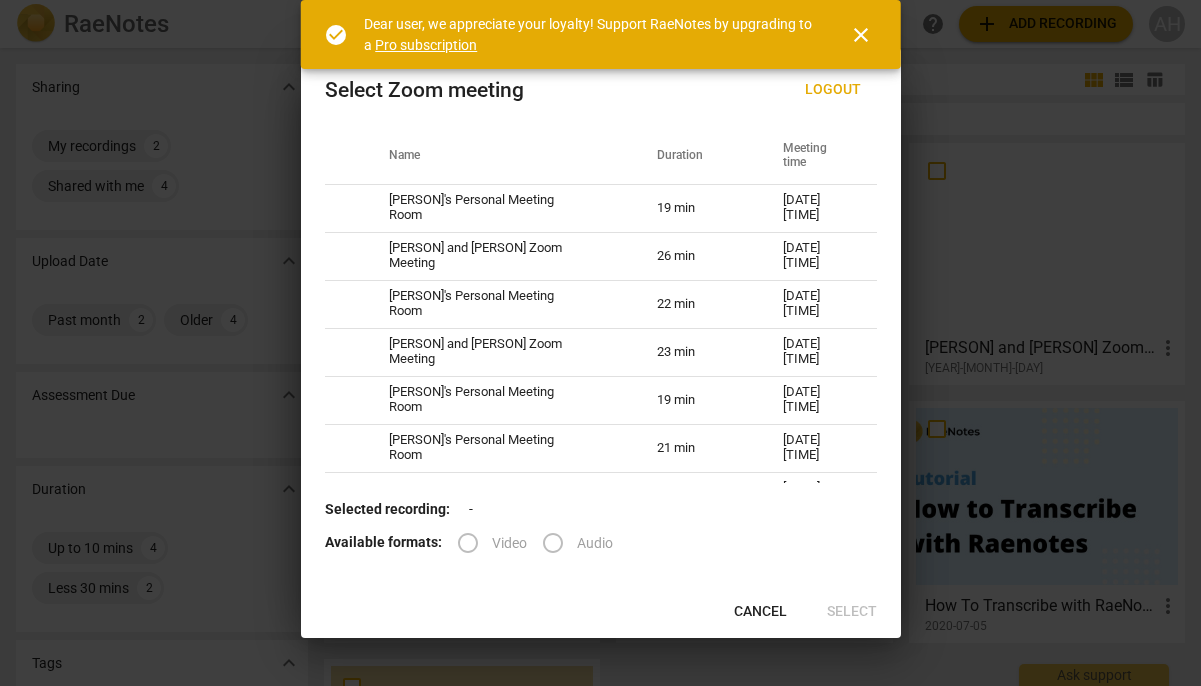 click on "close" at bounding box center [861, 35] 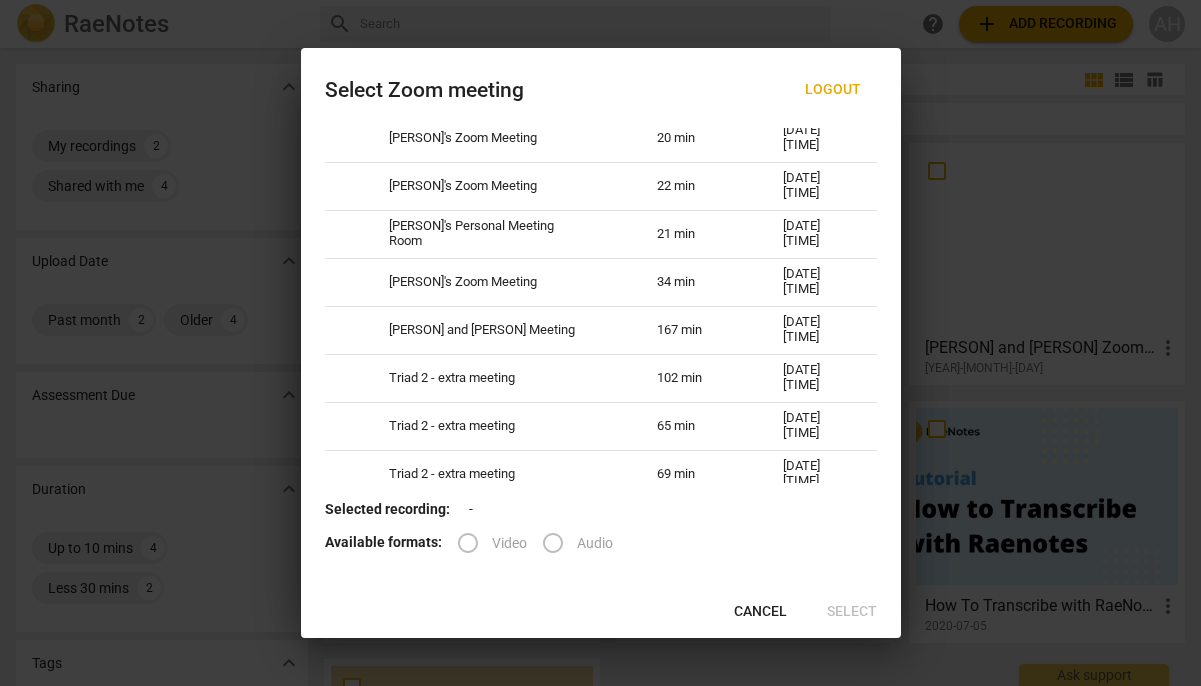 scroll, scrollTop: 0, scrollLeft: 0, axis: both 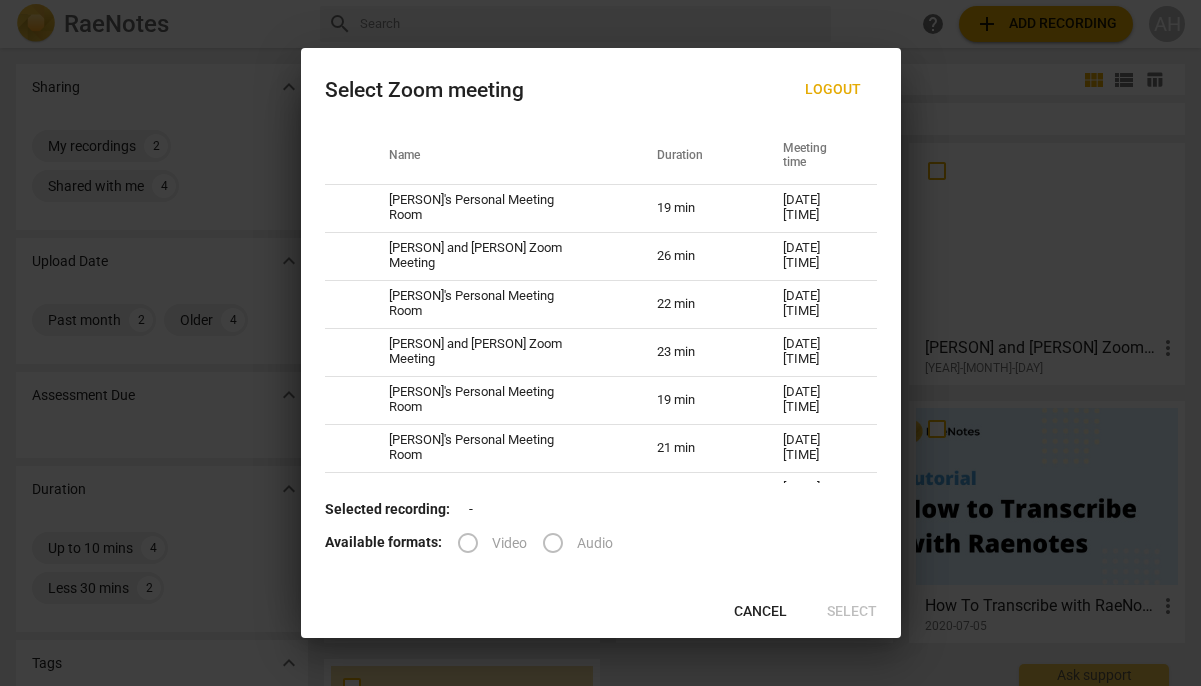 click at bounding box center [600, 343] 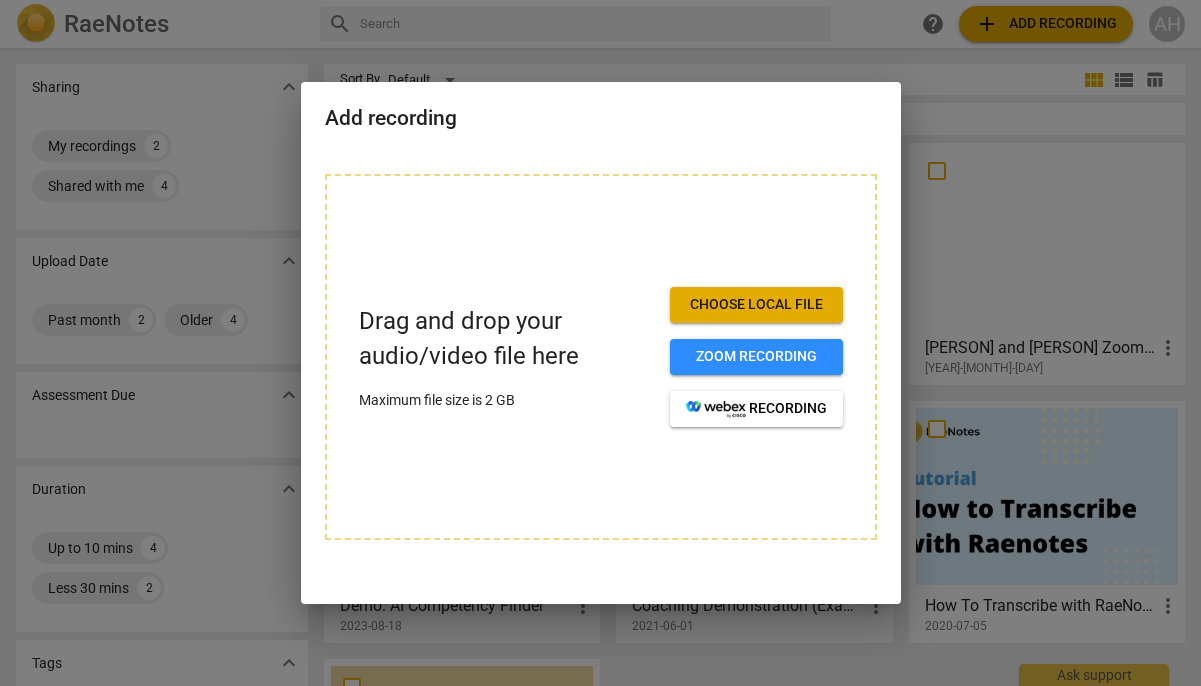 click on "Choose local file" at bounding box center [756, 305] 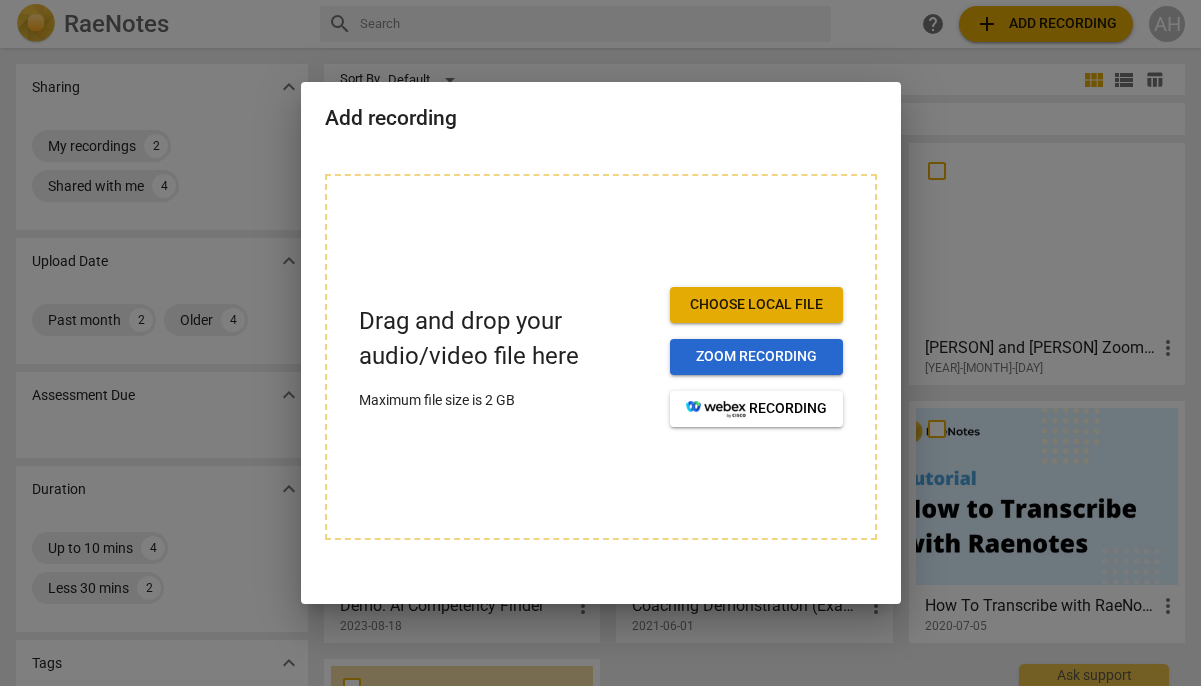 click on "Zoom recording" at bounding box center [756, 357] 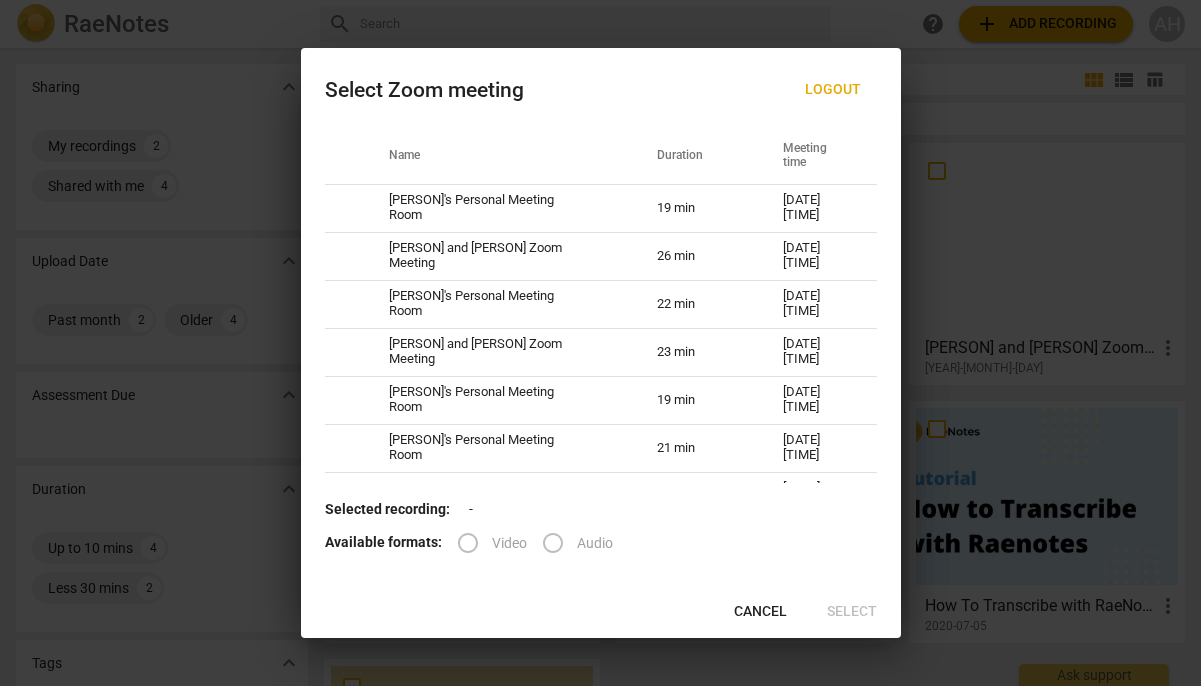 click on "Cancel" at bounding box center (760, 612) 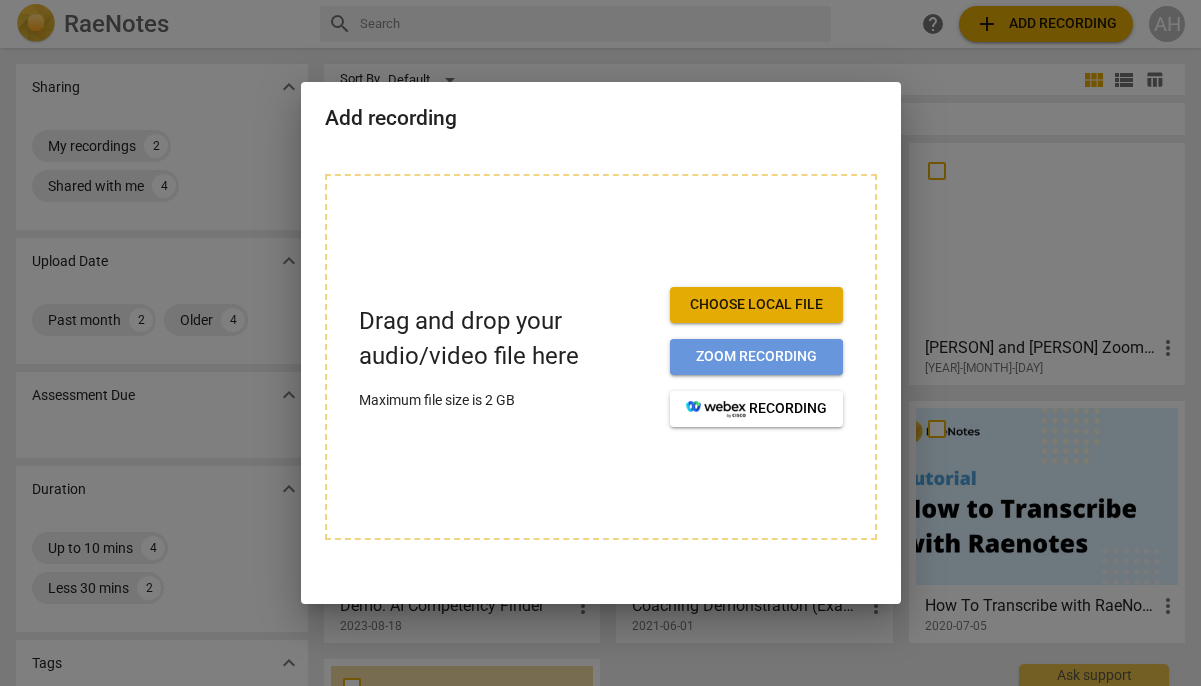 click on "Zoom recording" at bounding box center [756, 357] 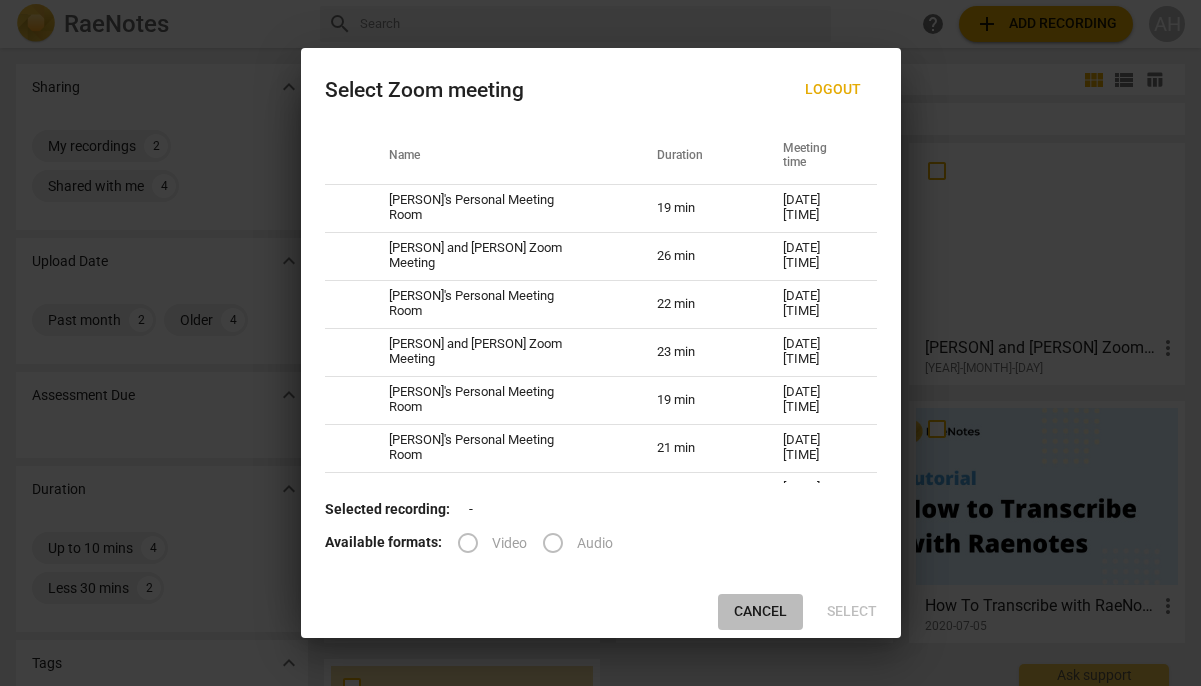 click on "Cancel" at bounding box center [760, 612] 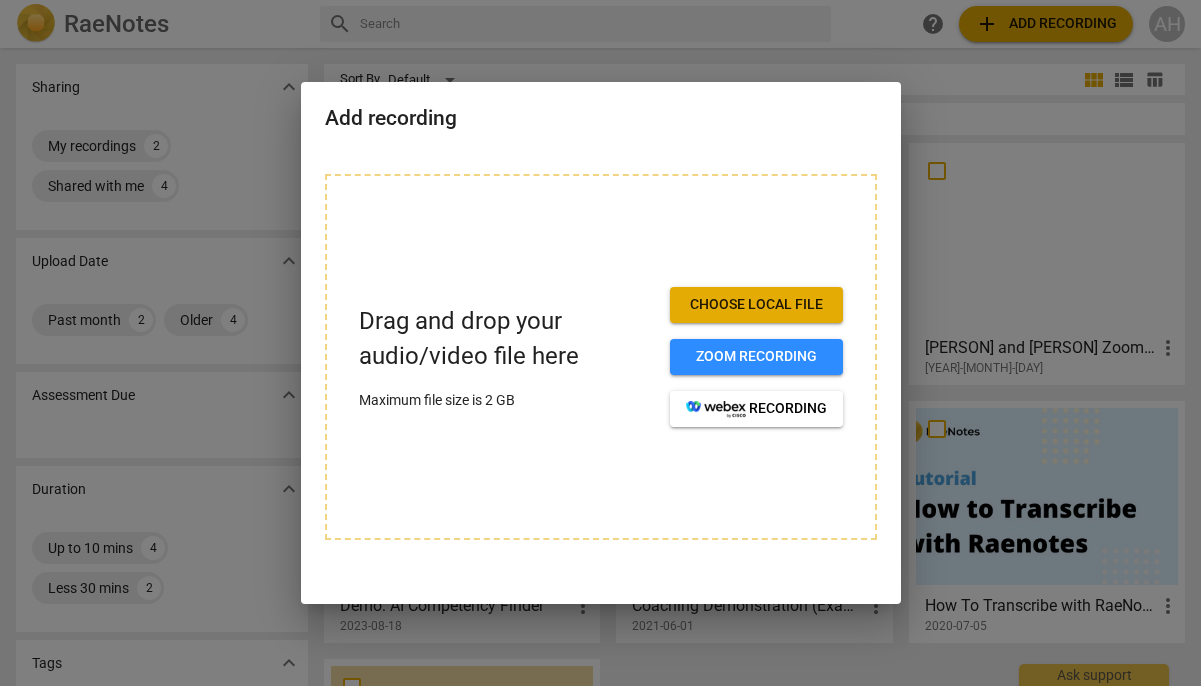 click at bounding box center [600, 343] 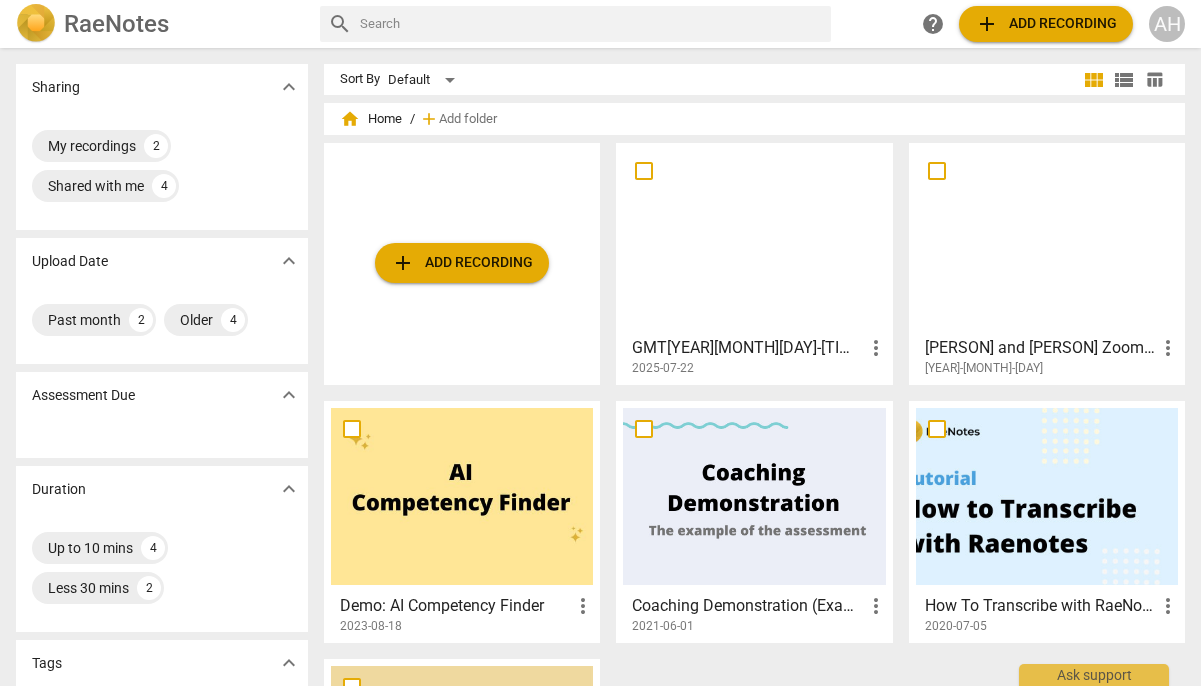 click on "add   Add recording" at bounding box center (462, 263) 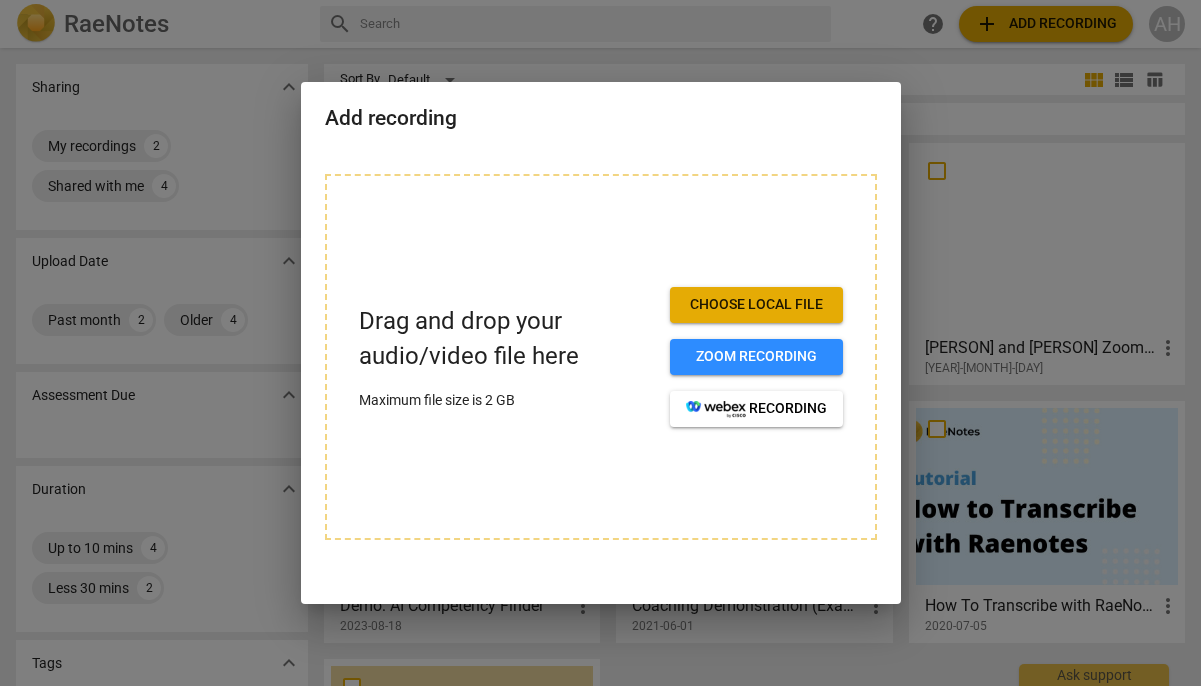 click on "Choose local file" at bounding box center [756, 305] 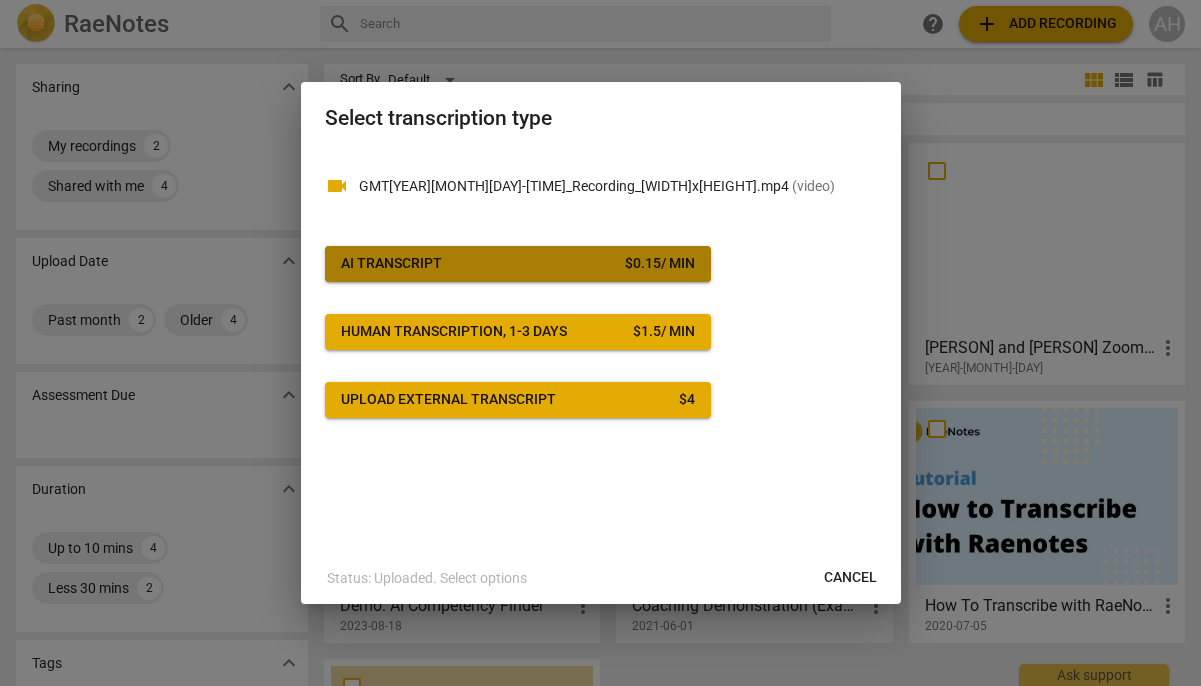 click on "$ 0.15  / min" at bounding box center [660, 264] 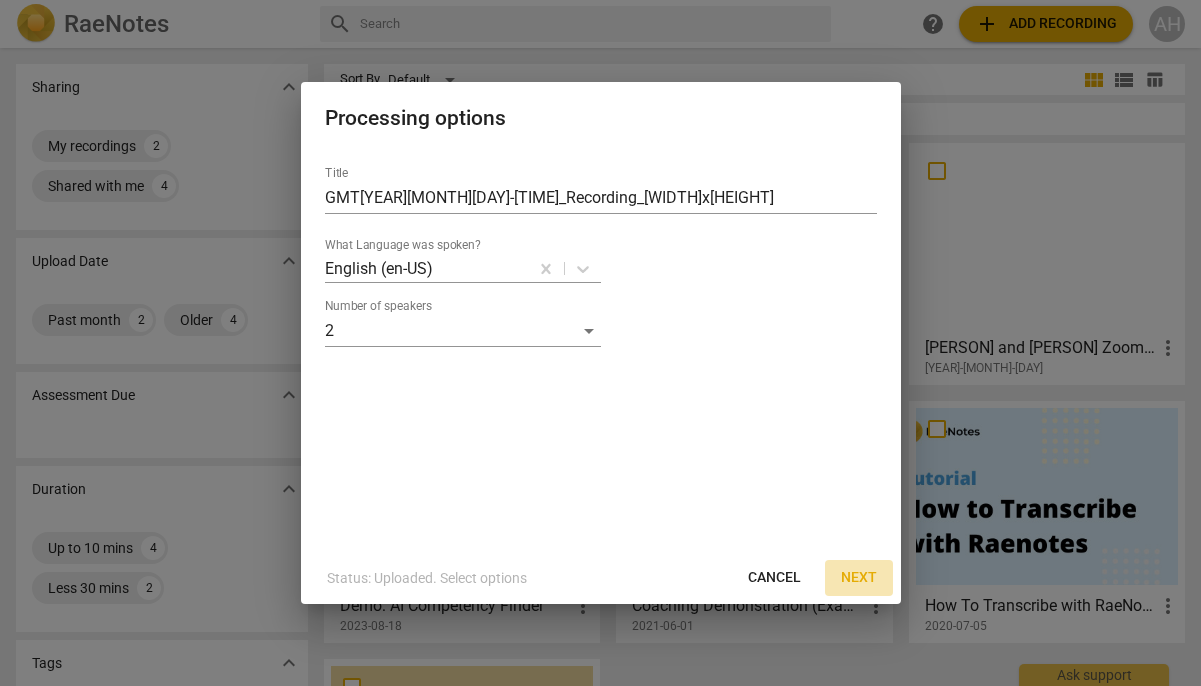 click on "Next" at bounding box center [859, 578] 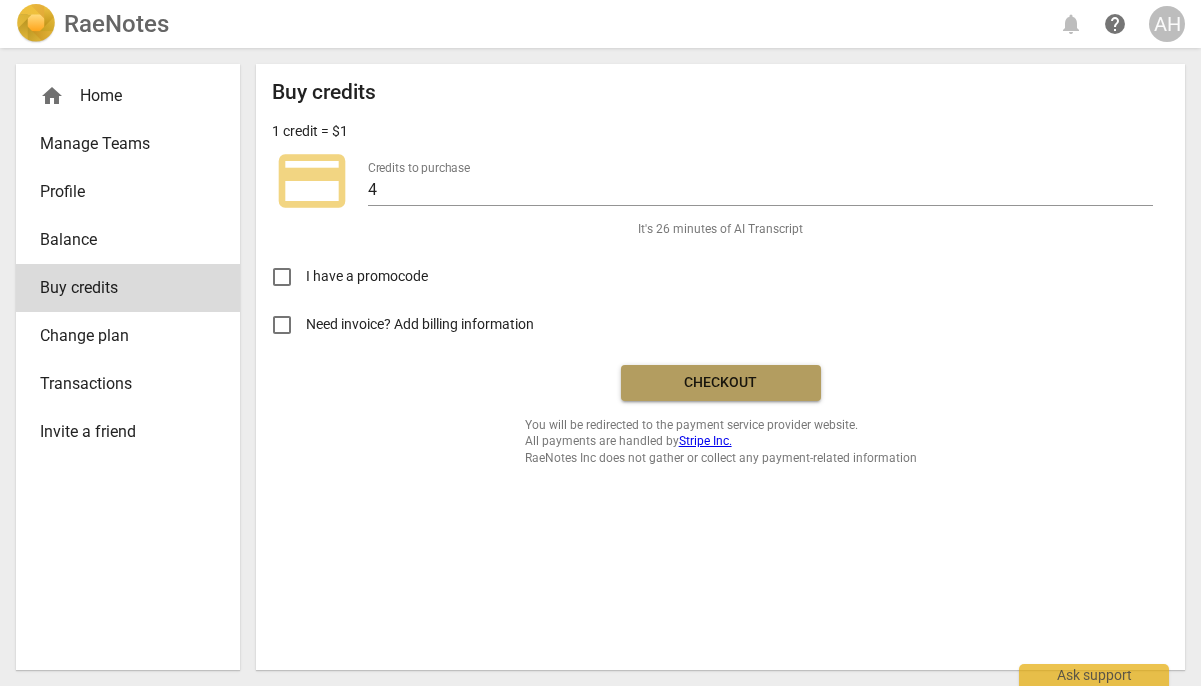 click on "Checkout" at bounding box center (721, 383) 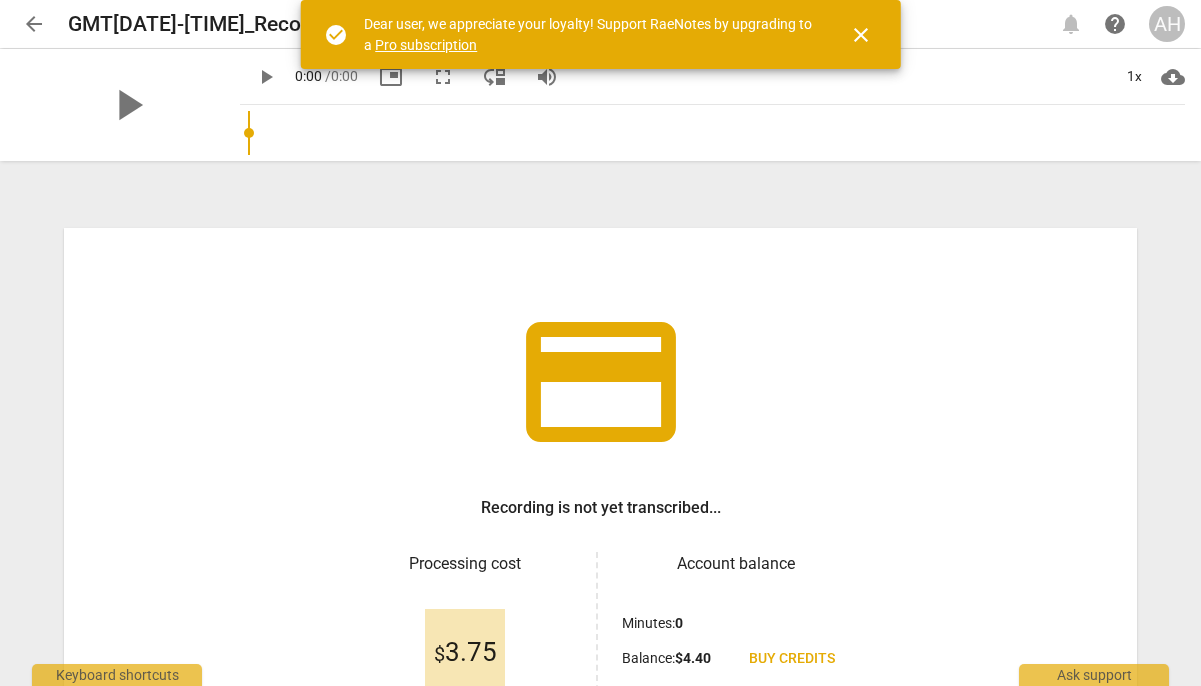 scroll, scrollTop: 0, scrollLeft: 0, axis: both 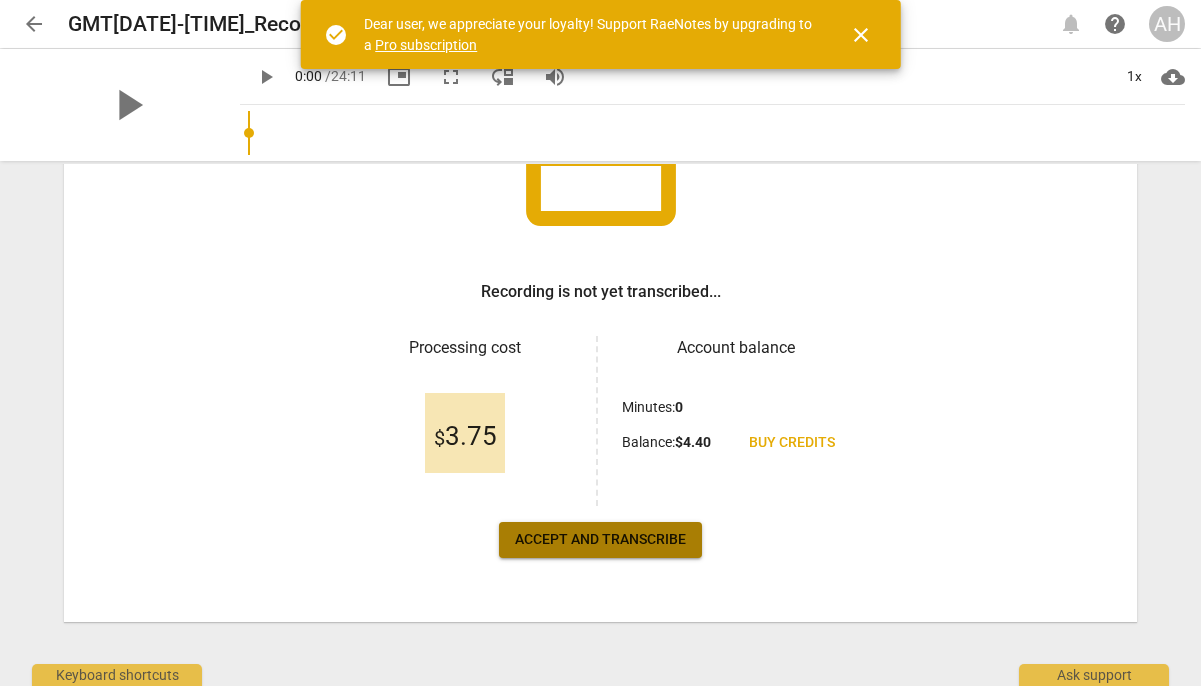 click on "Accept and transcribe" at bounding box center [600, 540] 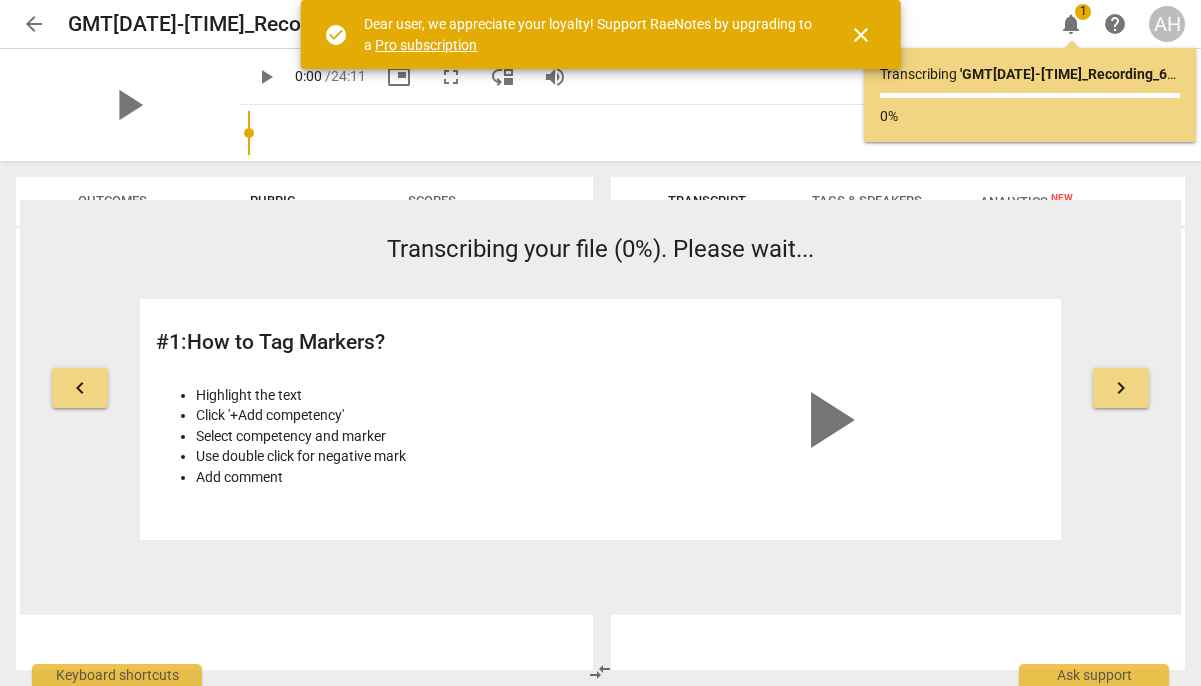 click on "close" at bounding box center [861, 35] 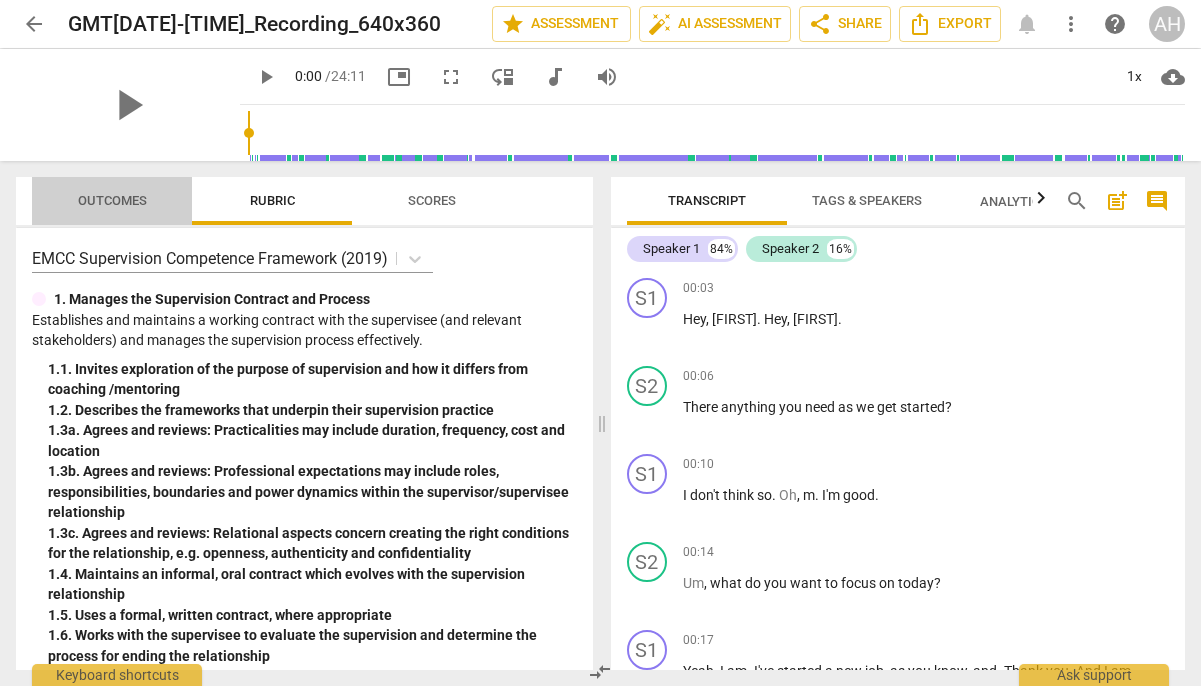 click on "Outcomes" at bounding box center (112, 201) 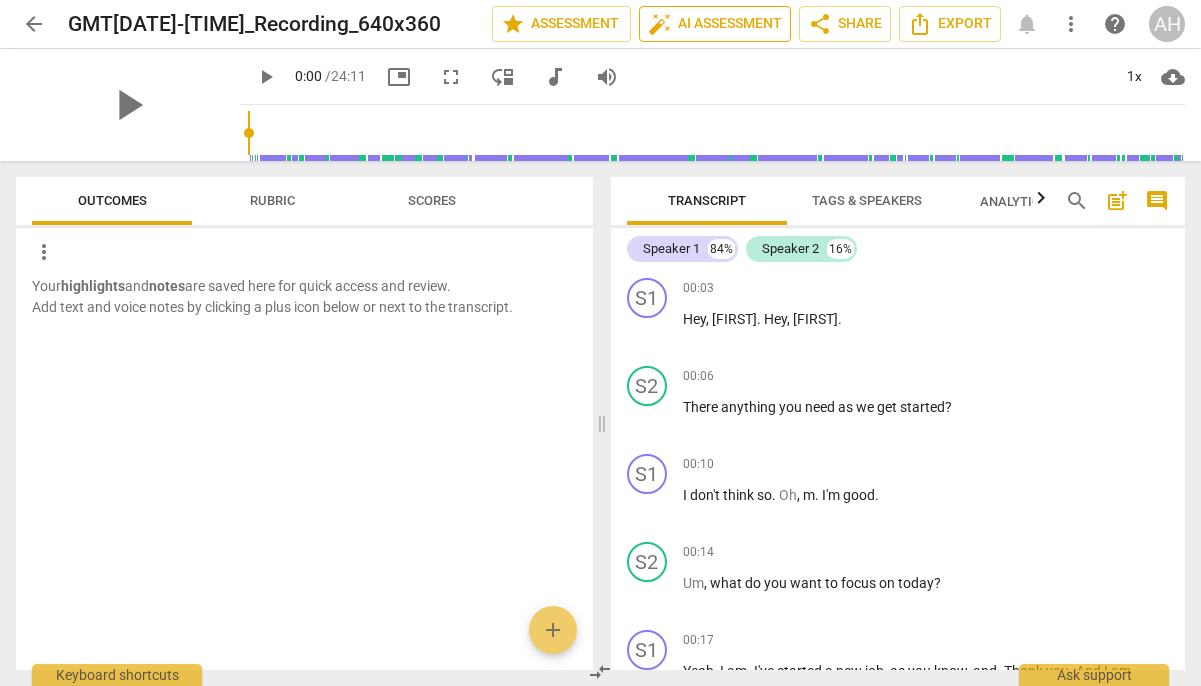 click on "auto_fix_high    AI Assessment" at bounding box center (715, 24) 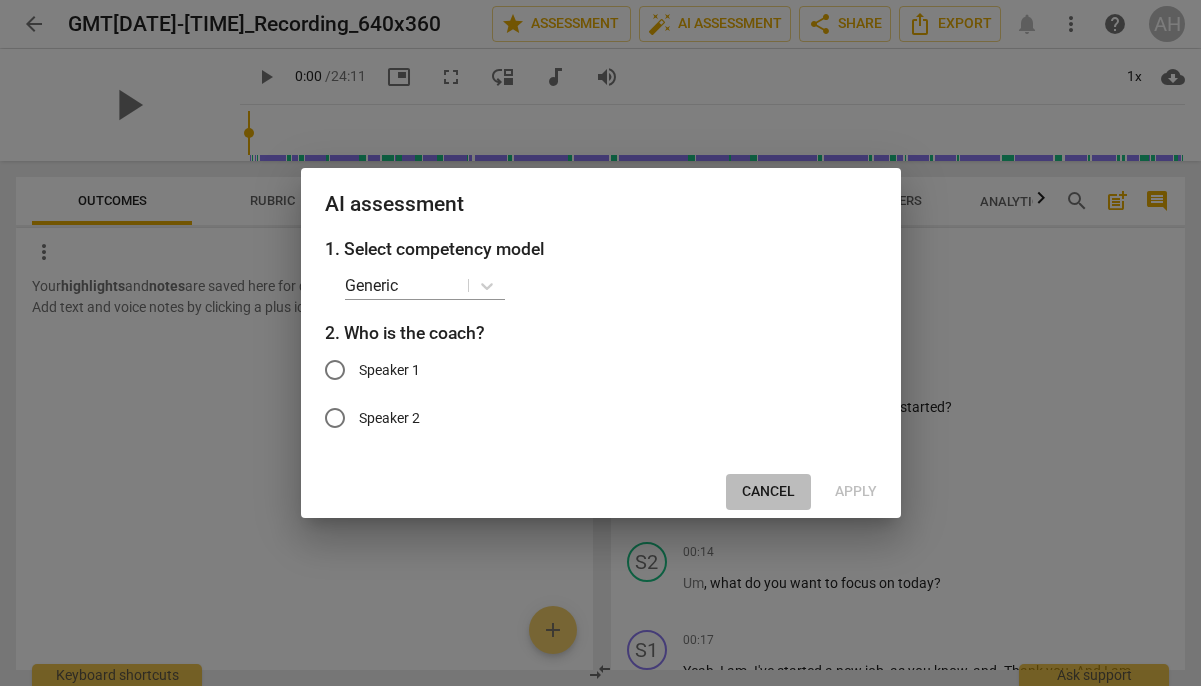 click on "Cancel" at bounding box center [768, 492] 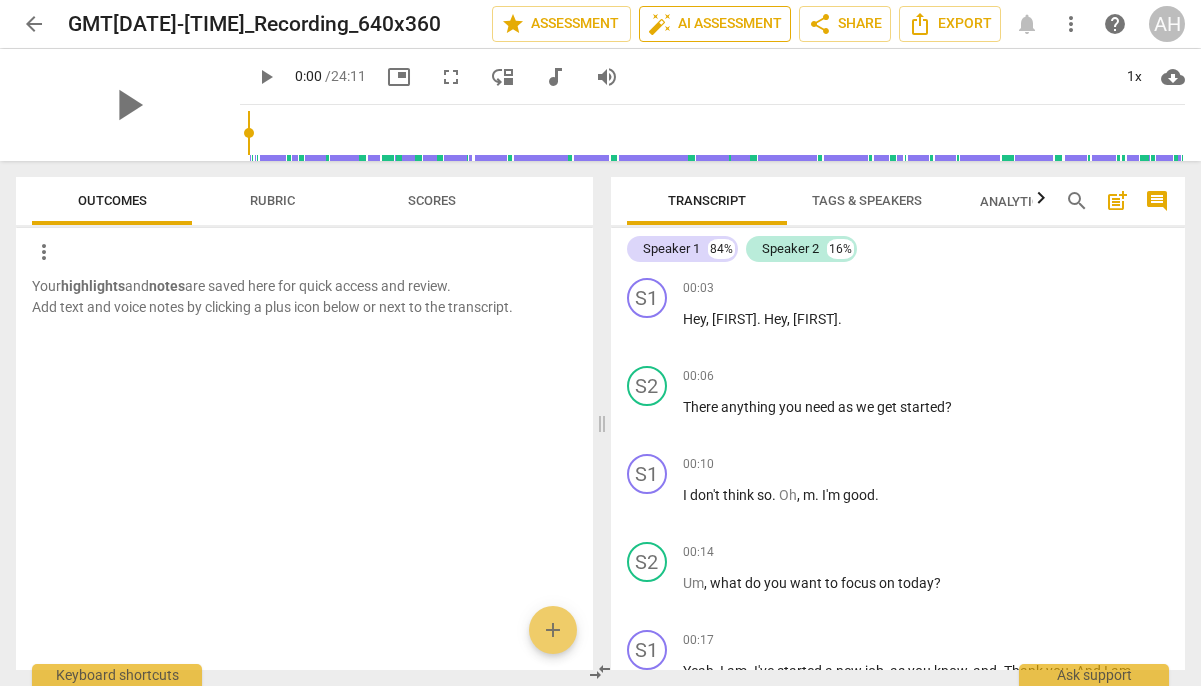 click on "auto_fix_high    AI Assessment" at bounding box center (715, 24) 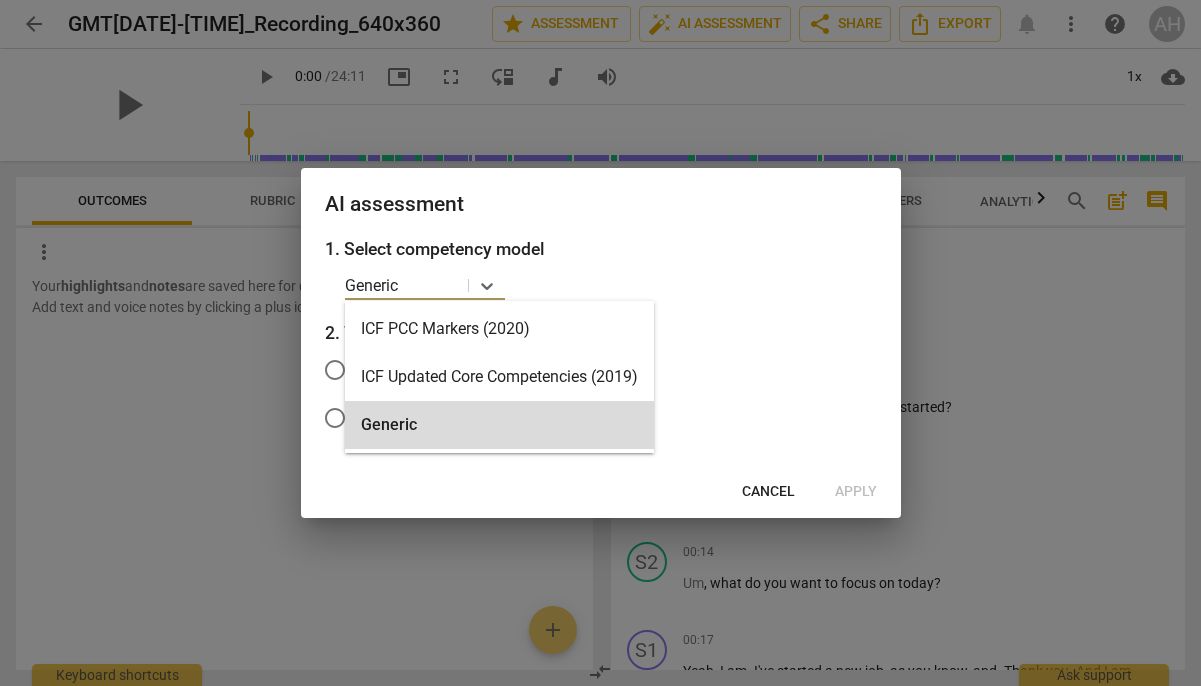 click at bounding box center [402, 285] 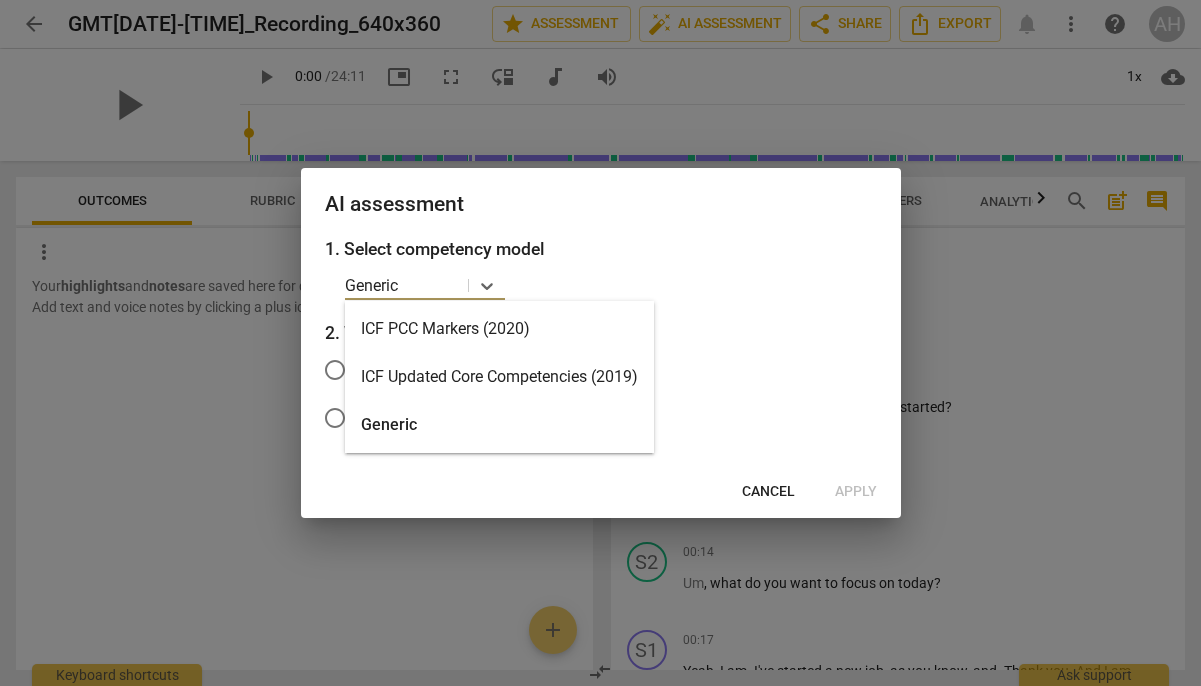 click on "ICF PCC Markers (2020)" at bounding box center [499, 329] 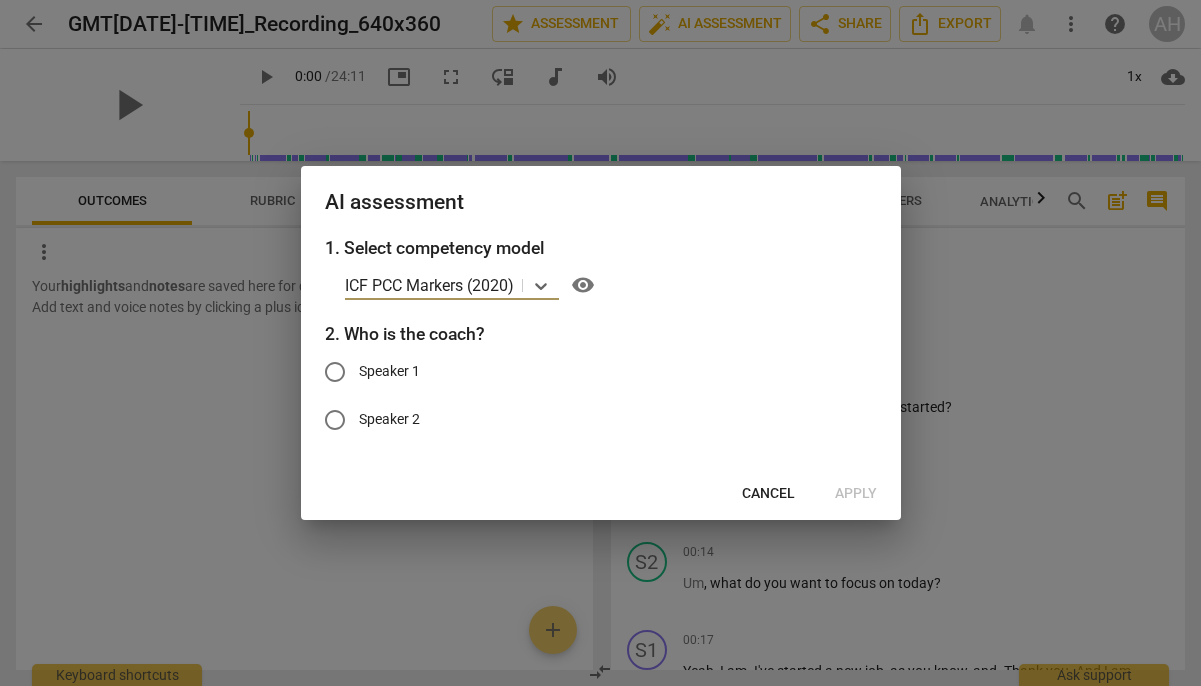 click on "Speaker 2" at bounding box center [335, 420] 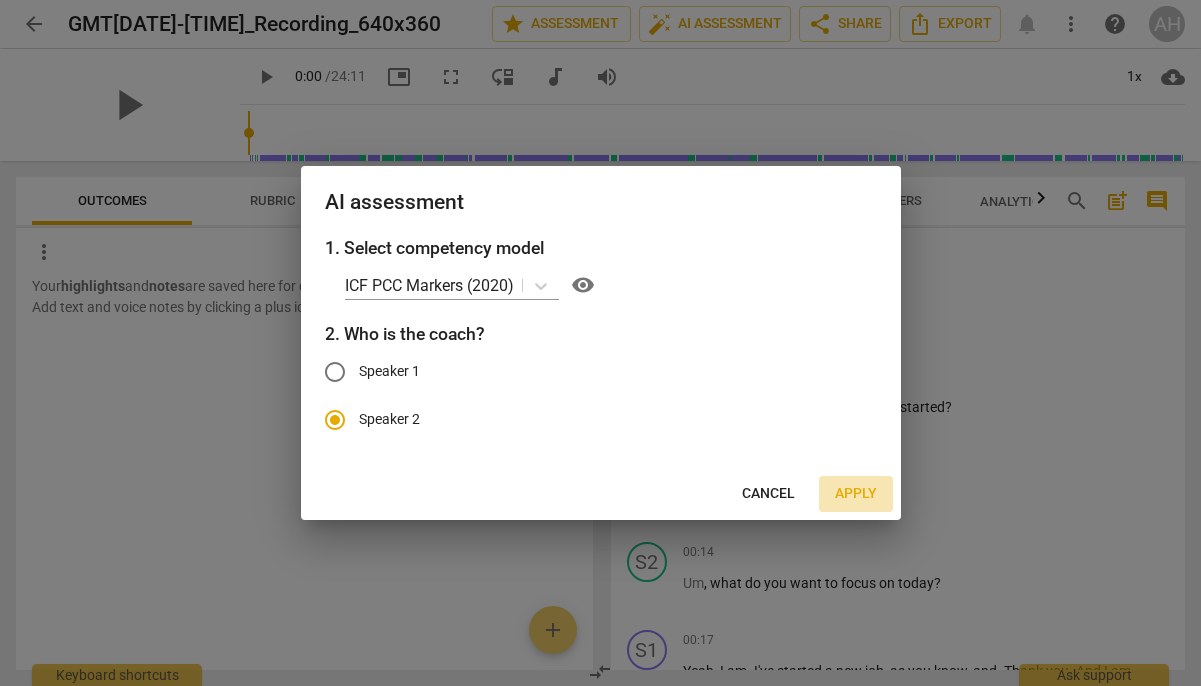 click on "Apply" at bounding box center (856, 494) 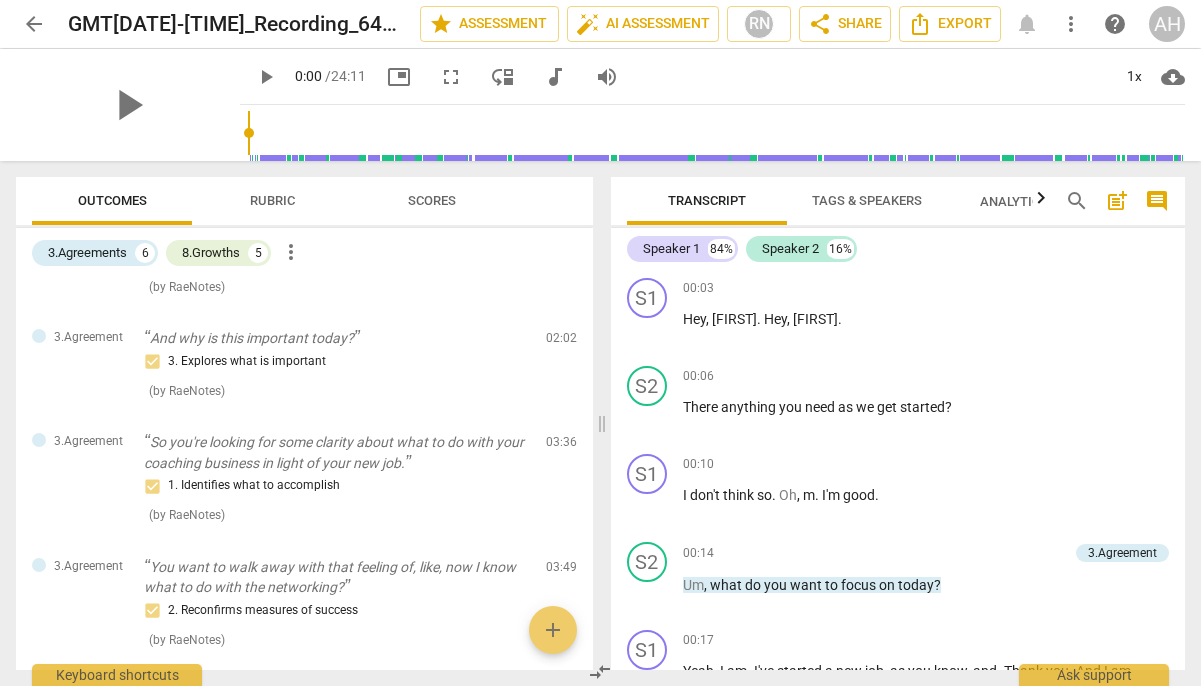 scroll, scrollTop: 0, scrollLeft: 0, axis: both 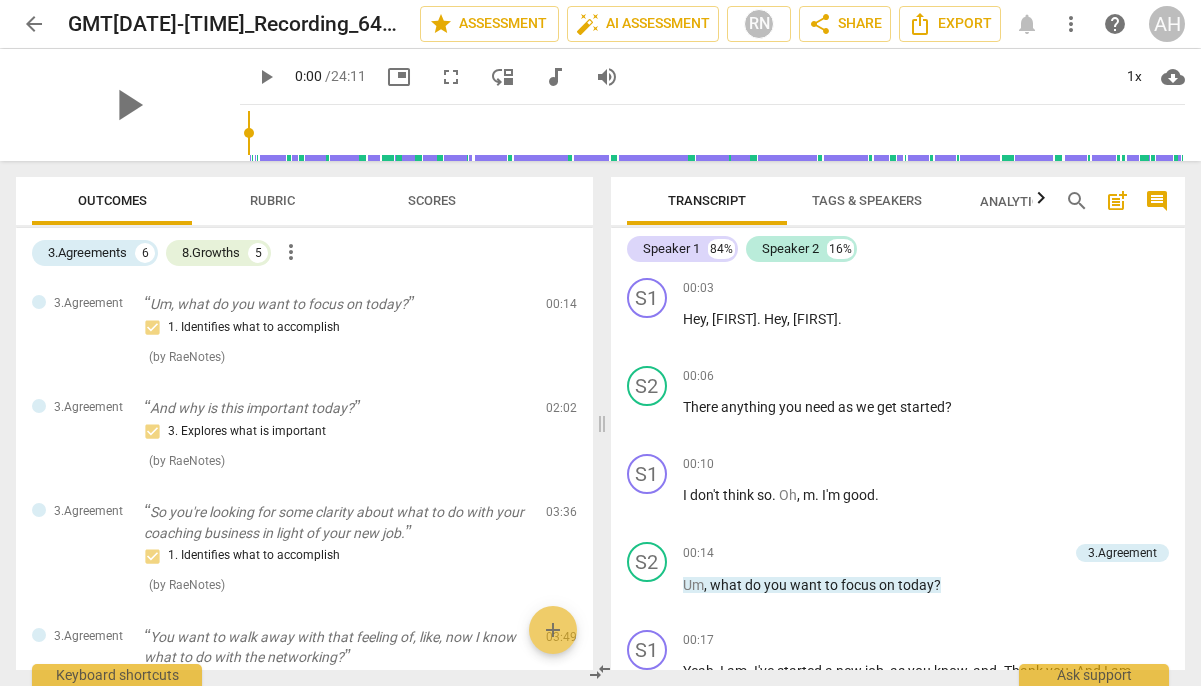 click on "more_vert" at bounding box center (291, 252) 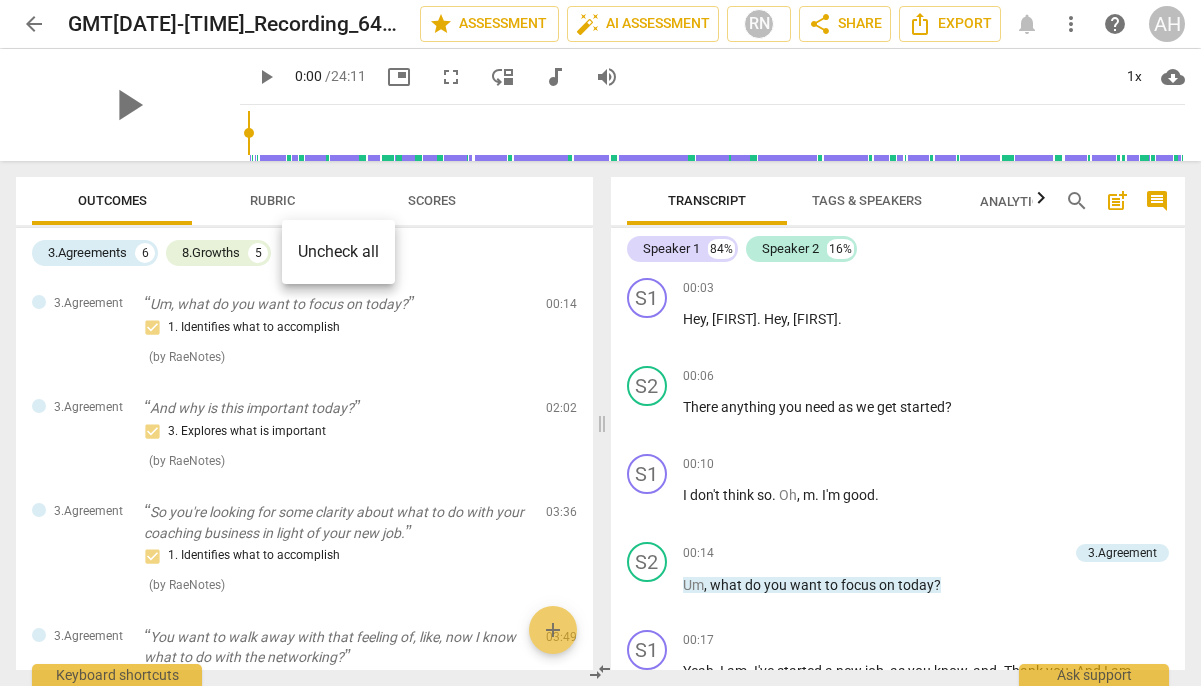 click at bounding box center (600, 343) 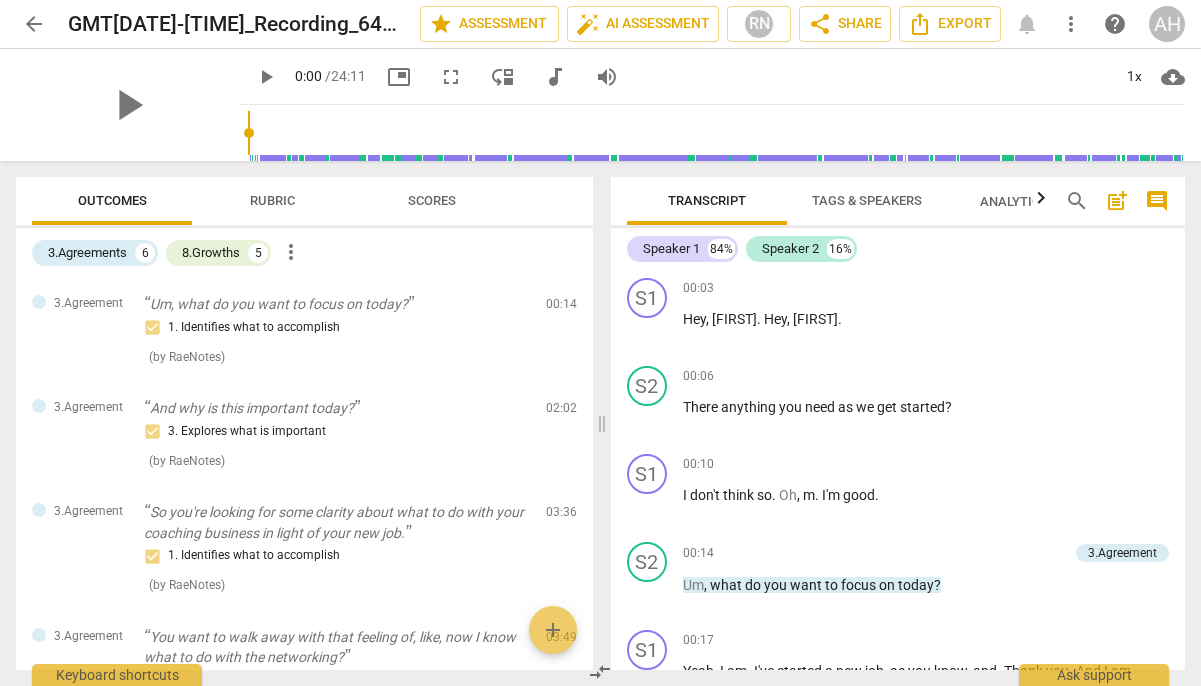 click on "Scores" at bounding box center [432, 200] 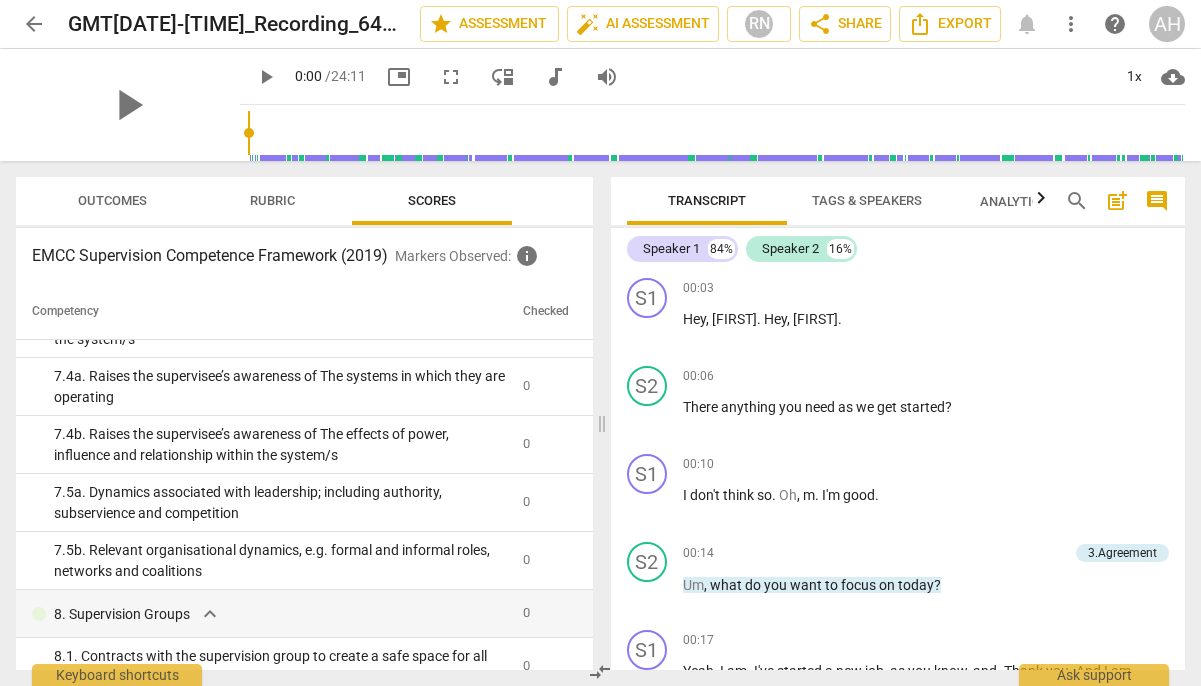 scroll, scrollTop: 3681, scrollLeft: 0, axis: vertical 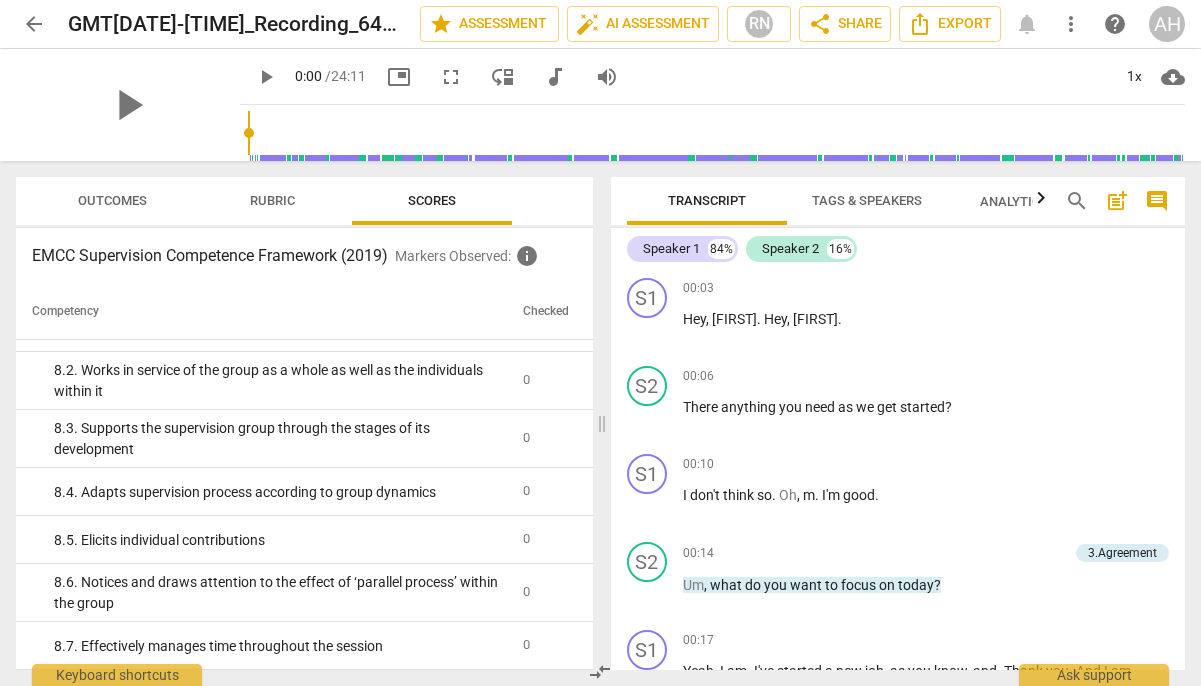 click on "Rubric" at bounding box center (272, 200) 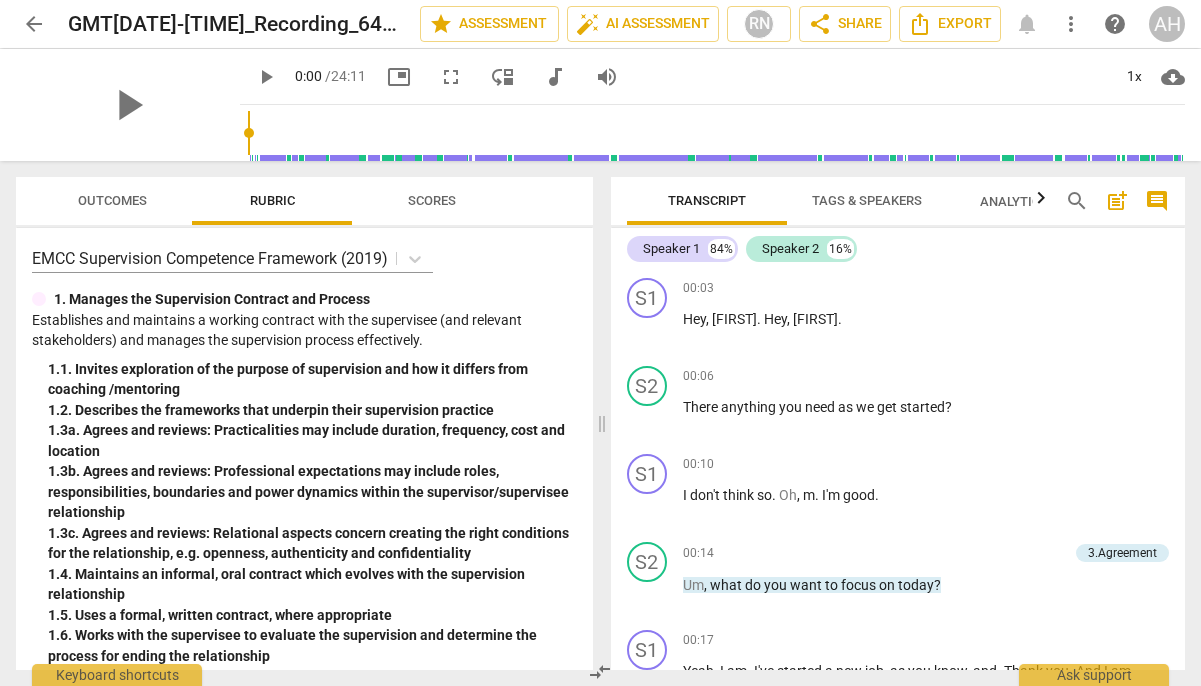 click on "Outcomes" at bounding box center (112, 201) 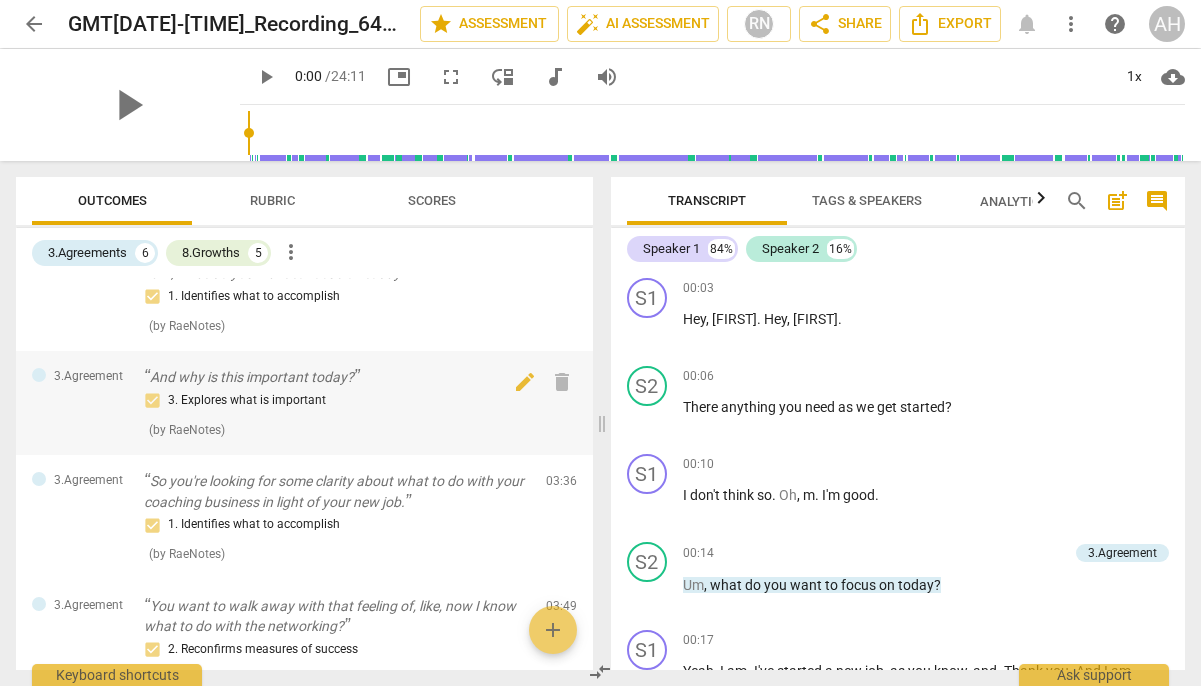 scroll, scrollTop: 0, scrollLeft: 0, axis: both 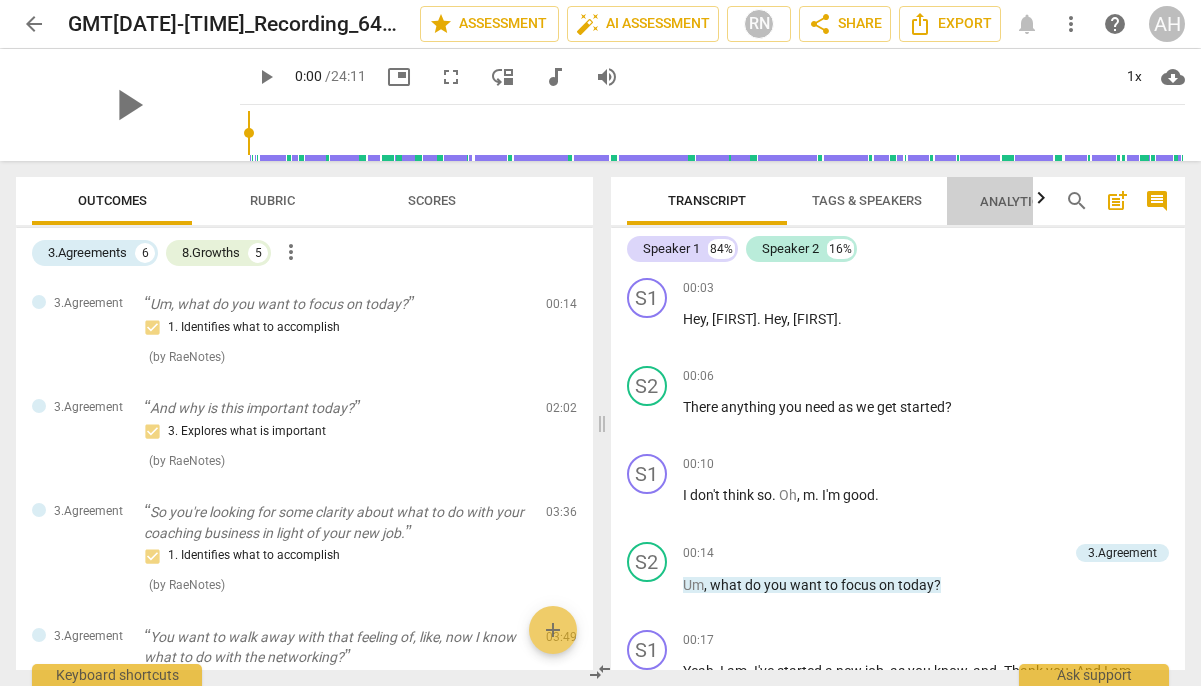 click on "Analytics   New" at bounding box center (1026, 201) 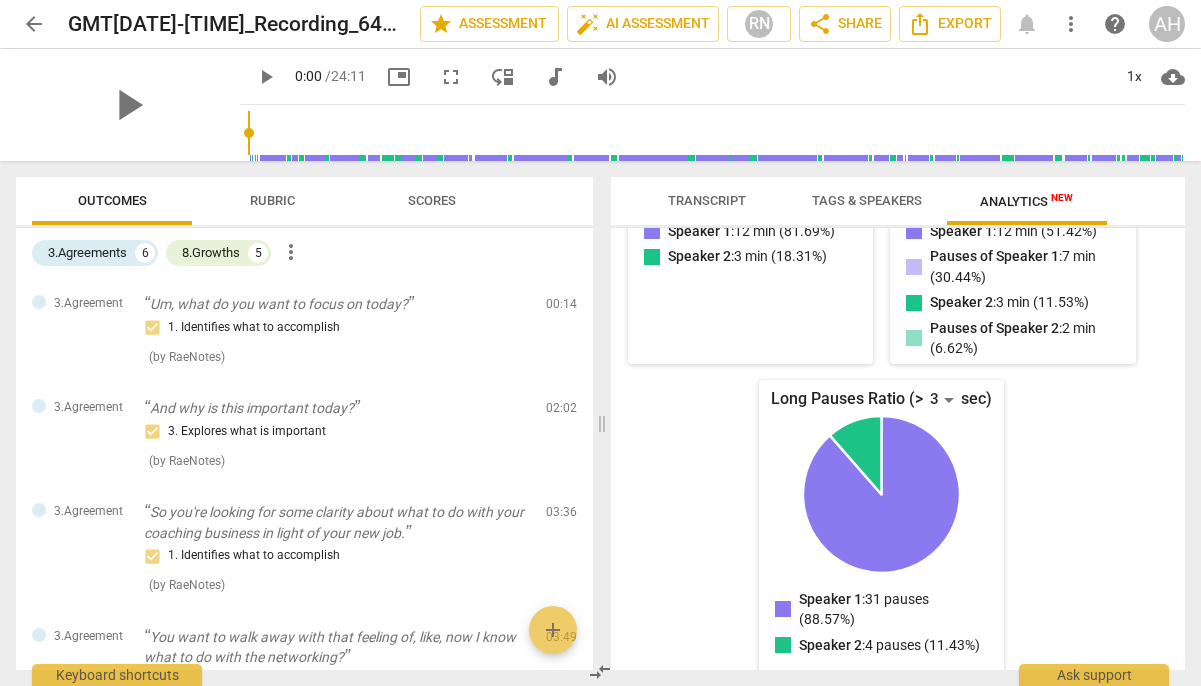 scroll, scrollTop: 466, scrollLeft: 0, axis: vertical 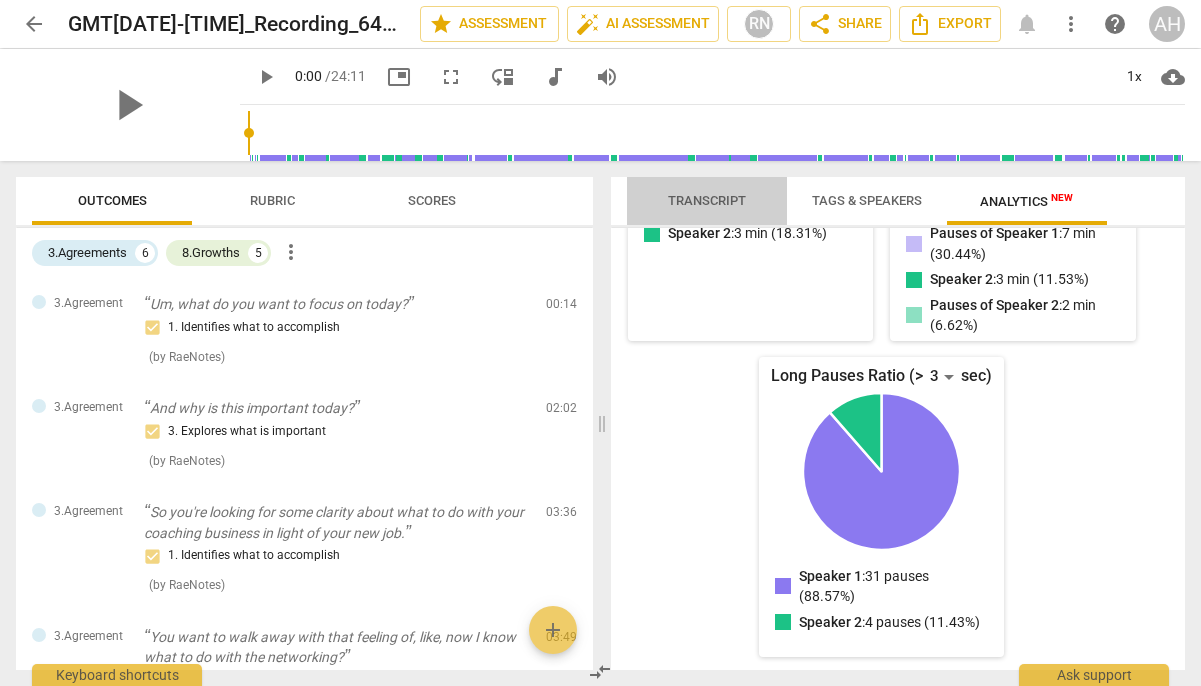 click on "Transcript" at bounding box center [707, 200] 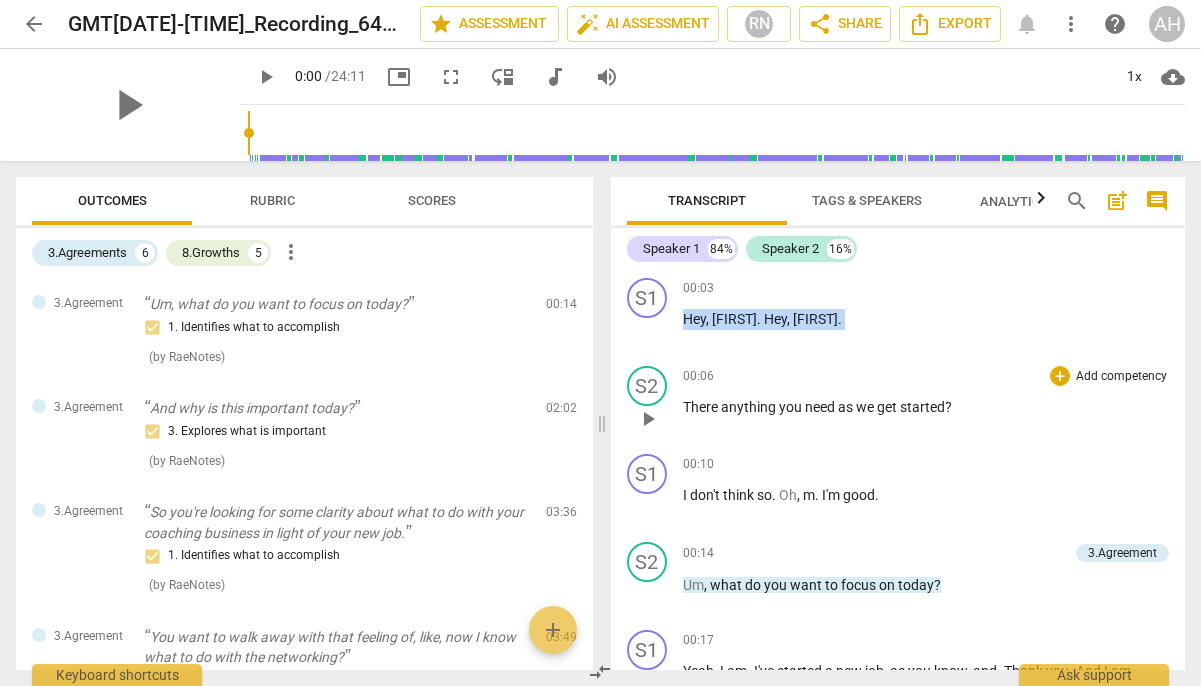 drag, startPoint x: 630, startPoint y: 269, endPoint x: 722, endPoint y: 428, distance: 183.69812 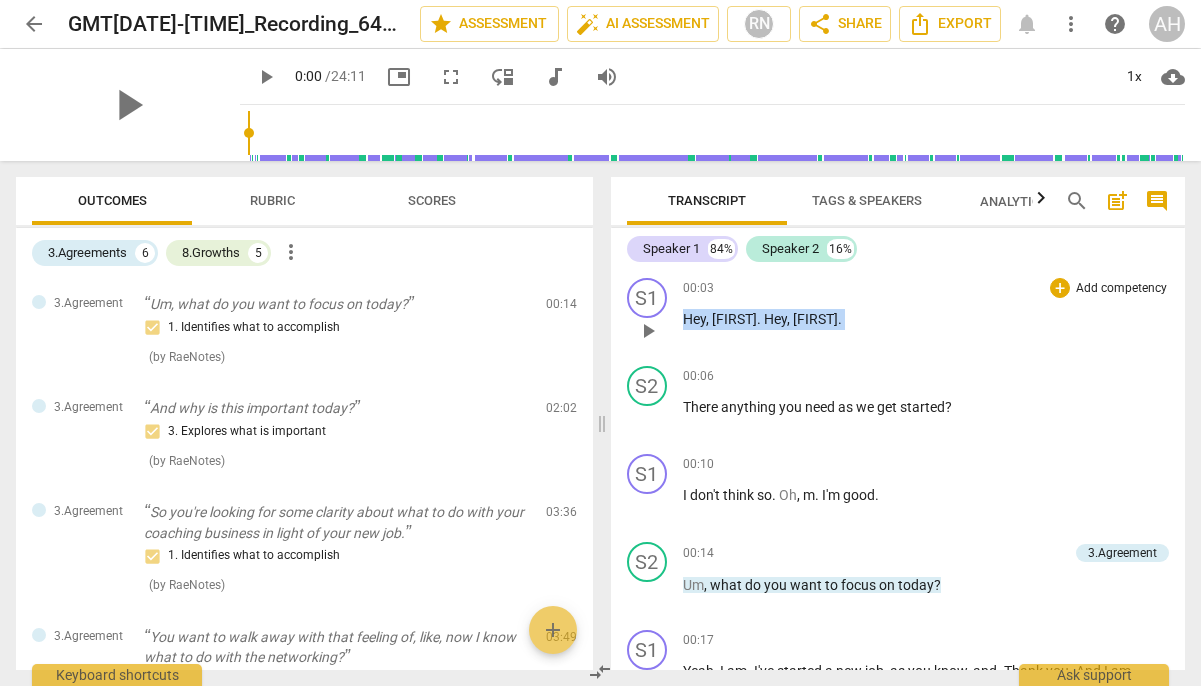 click on "play_arrow pause" at bounding box center [657, 331] 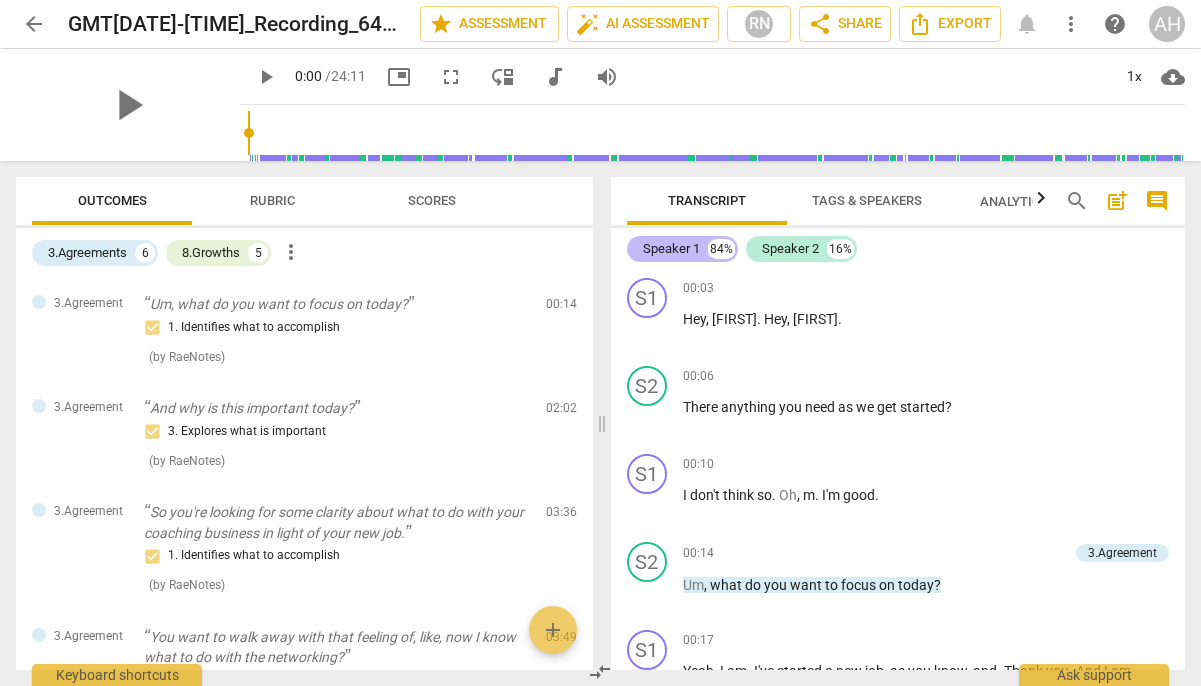 click on "Speaker 1 84%" at bounding box center [682, 249] 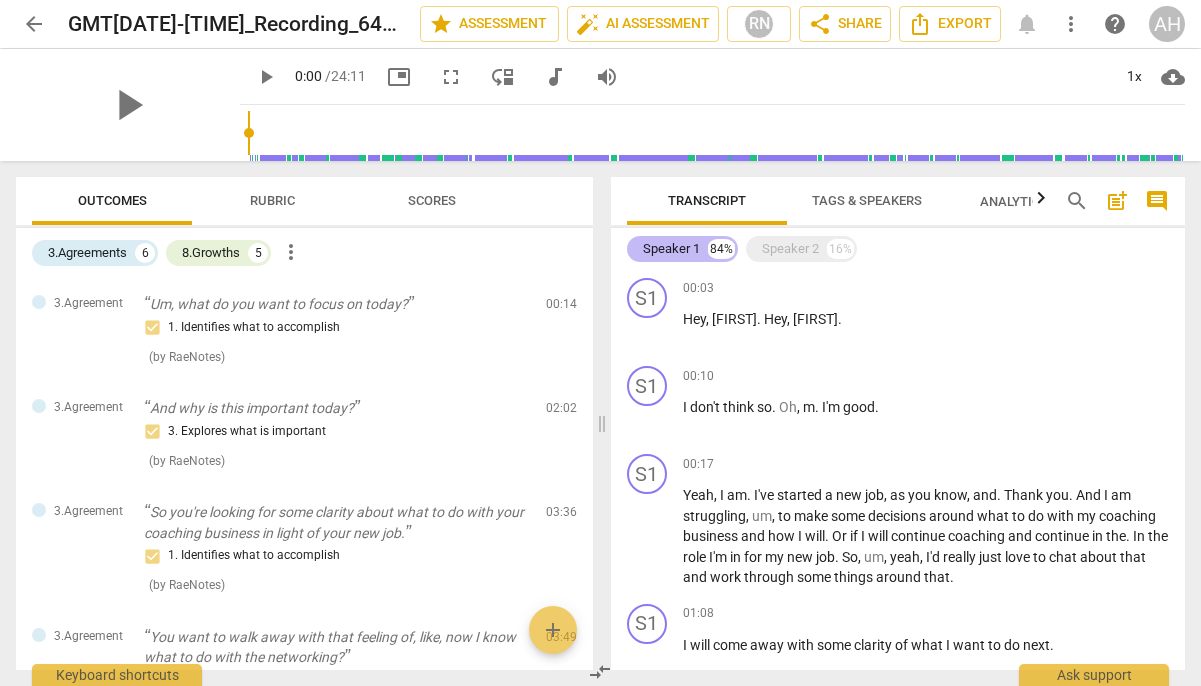 click on "Speaker 1" at bounding box center (671, 249) 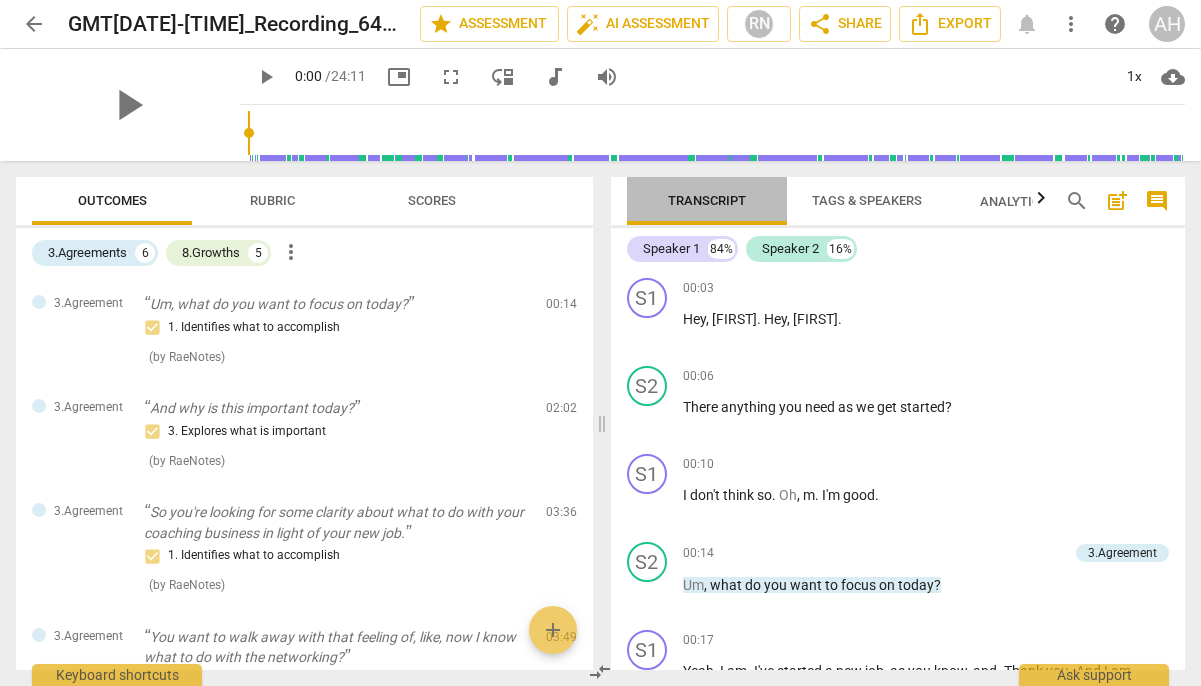 click on "Transcript" at bounding box center (707, 201) 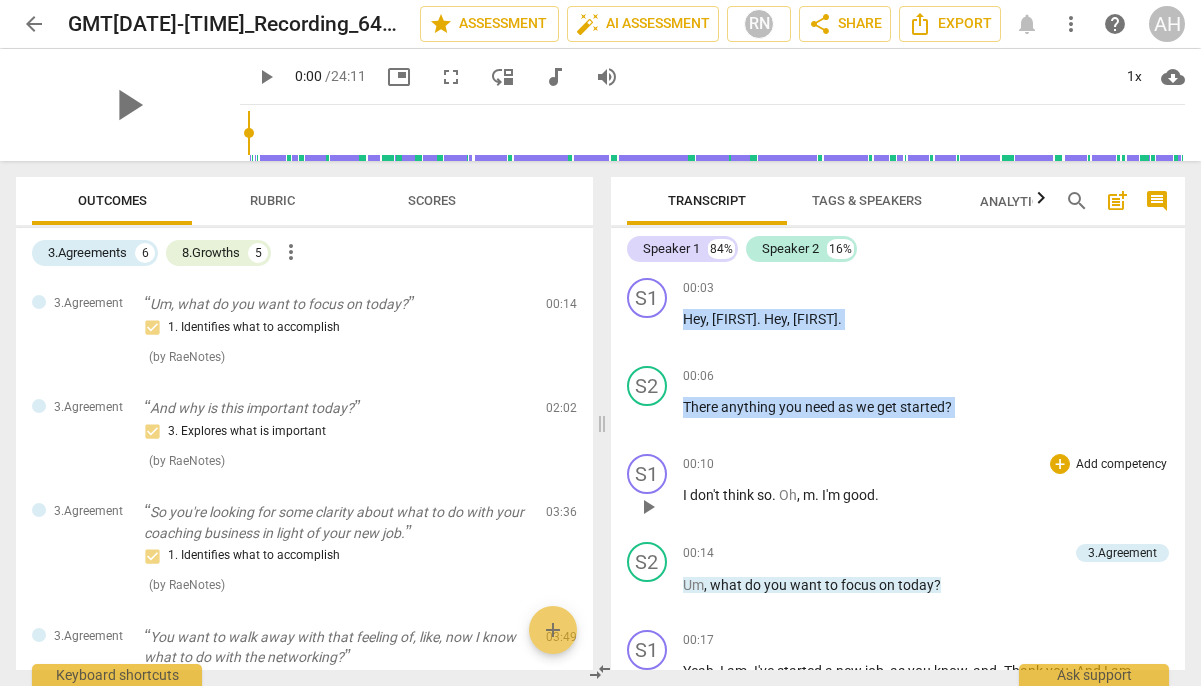 drag, startPoint x: 617, startPoint y: 242, endPoint x: 621, endPoint y: 459, distance: 217.03687 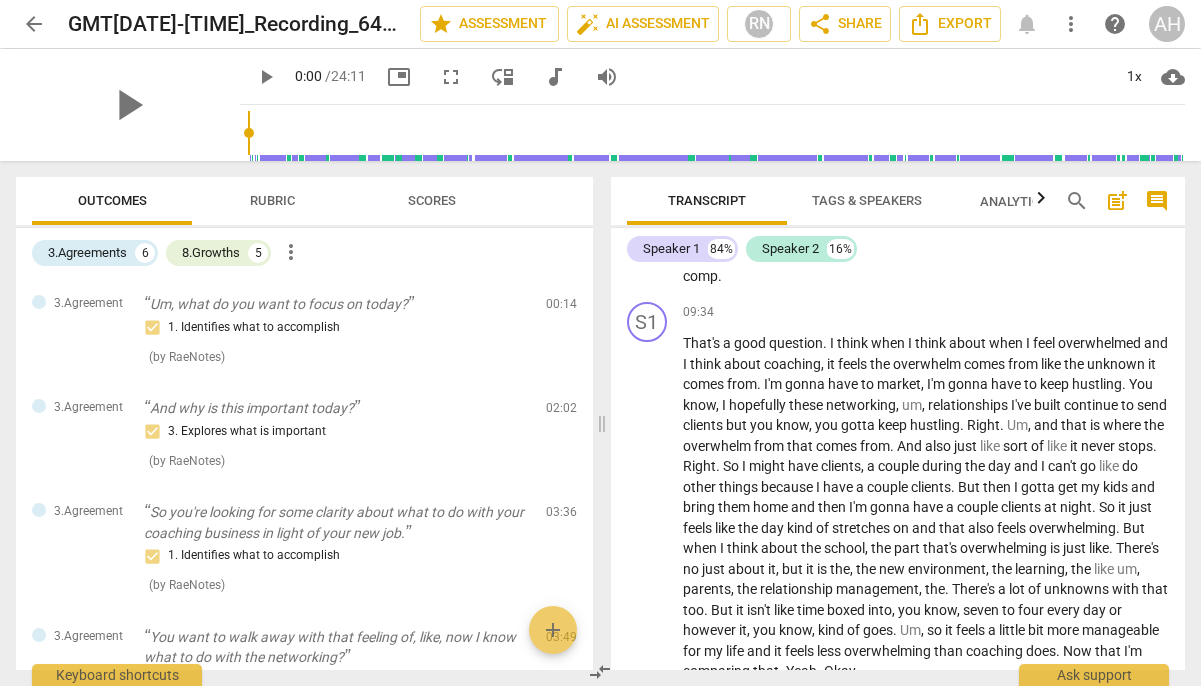 scroll, scrollTop: 3413, scrollLeft: 0, axis: vertical 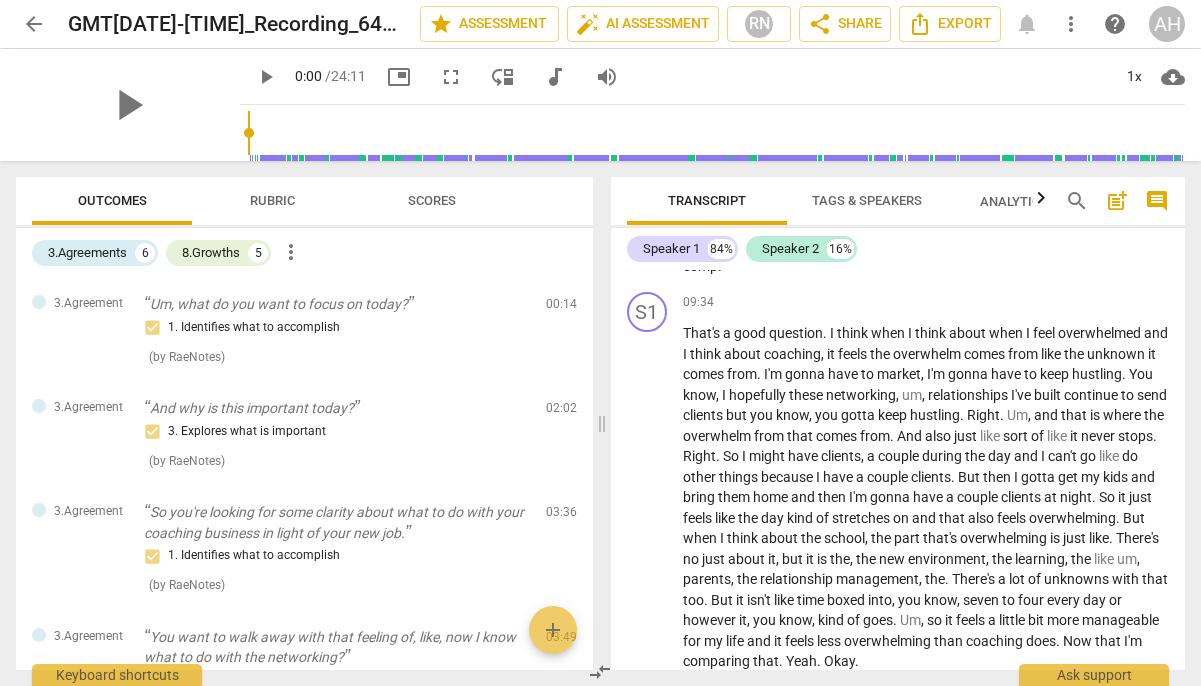 click on "comment" at bounding box center [1157, 201] 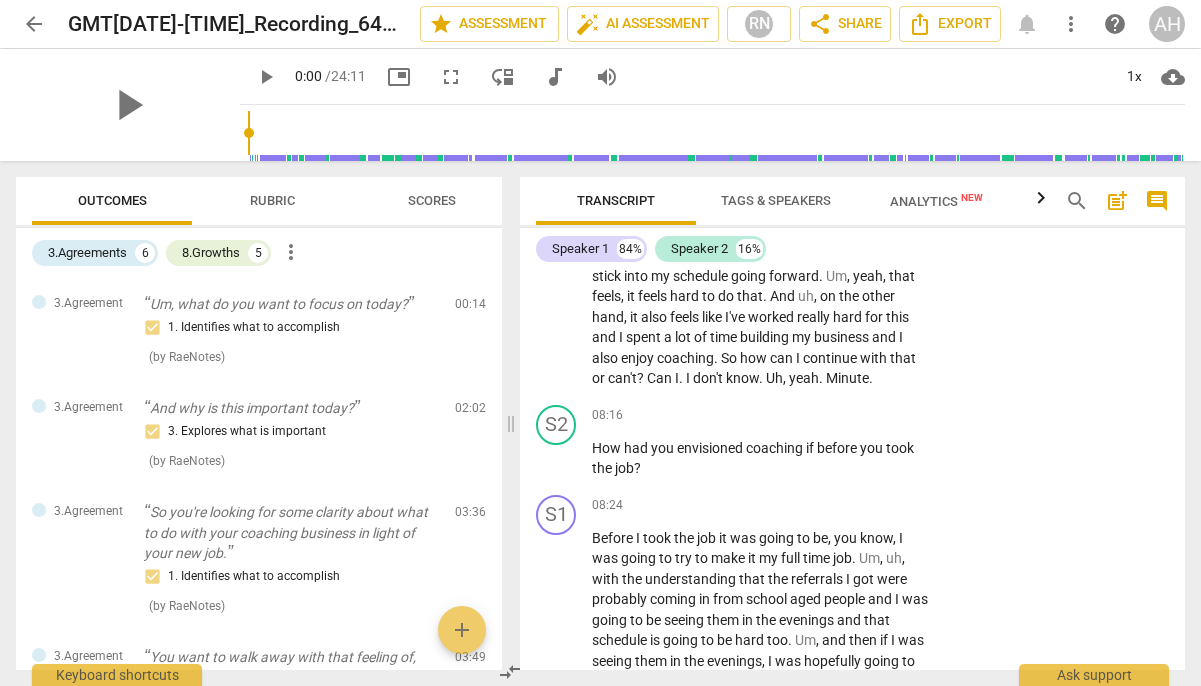 scroll, scrollTop: 3999, scrollLeft: 0, axis: vertical 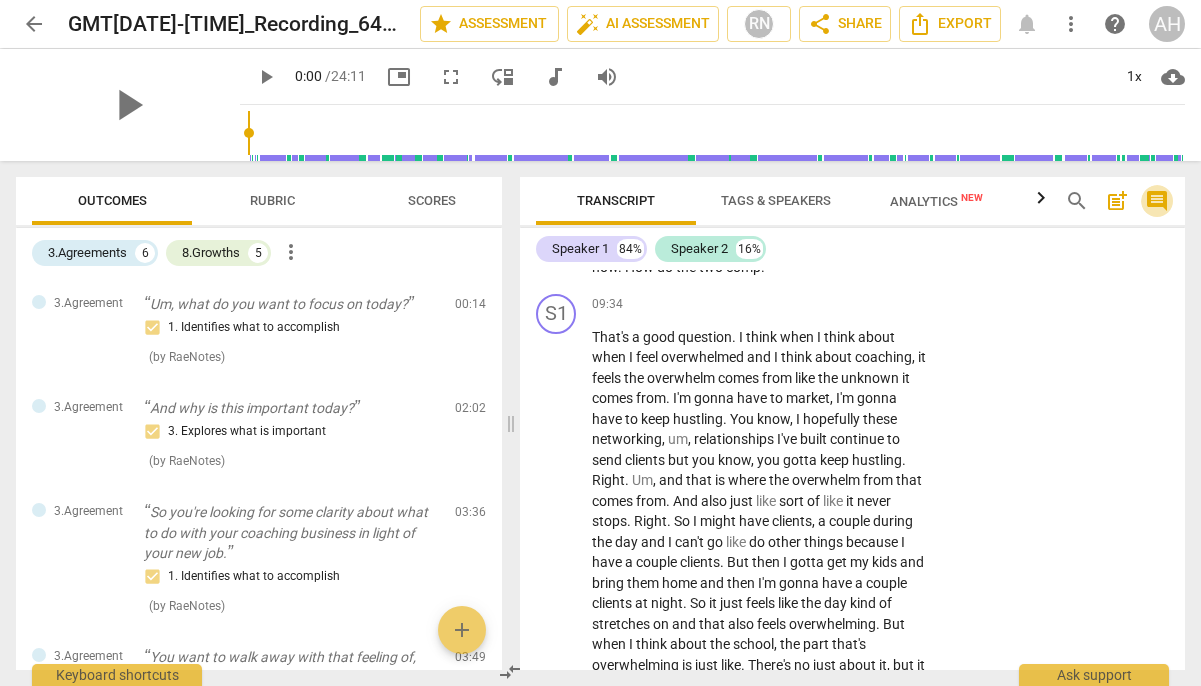 click on "comment" at bounding box center [1157, 201] 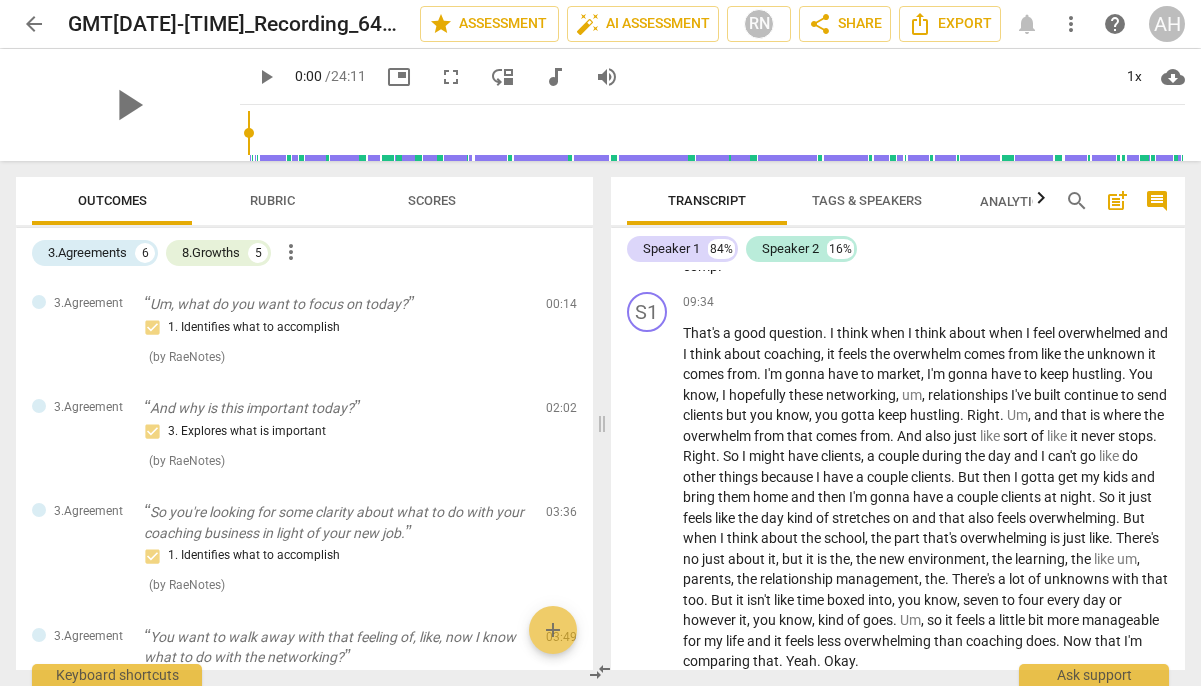 click on "Tags & Speakers" at bounding box center [867, 200] 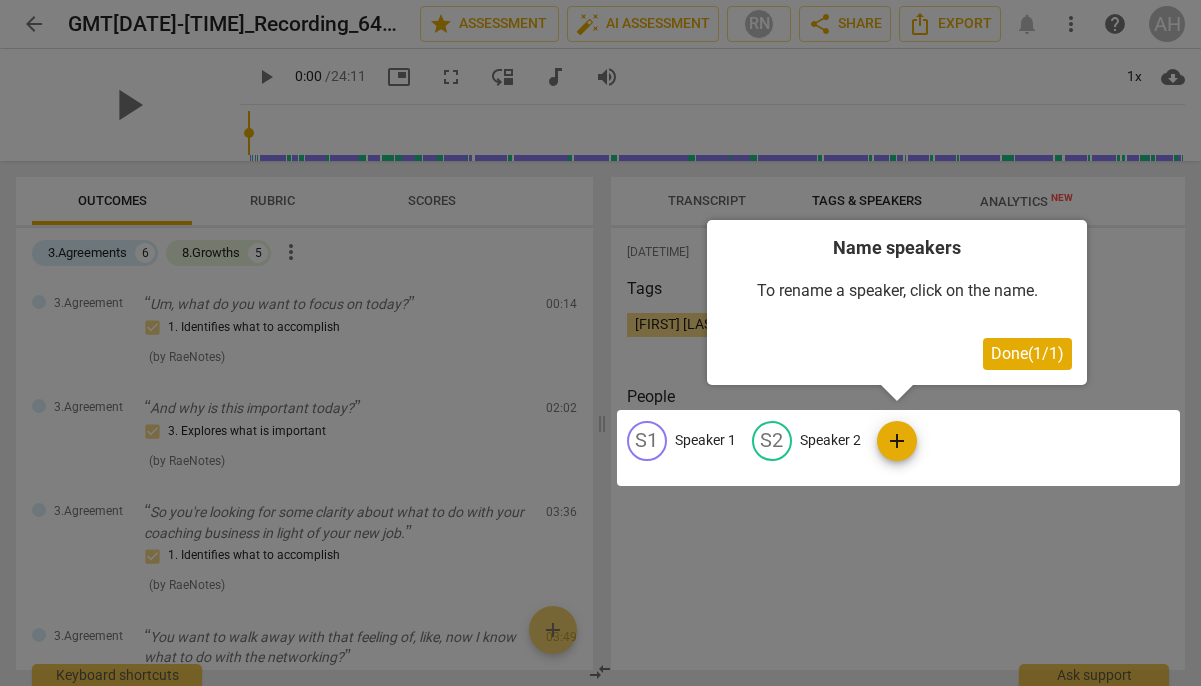 click at bounding box center (600, 343) 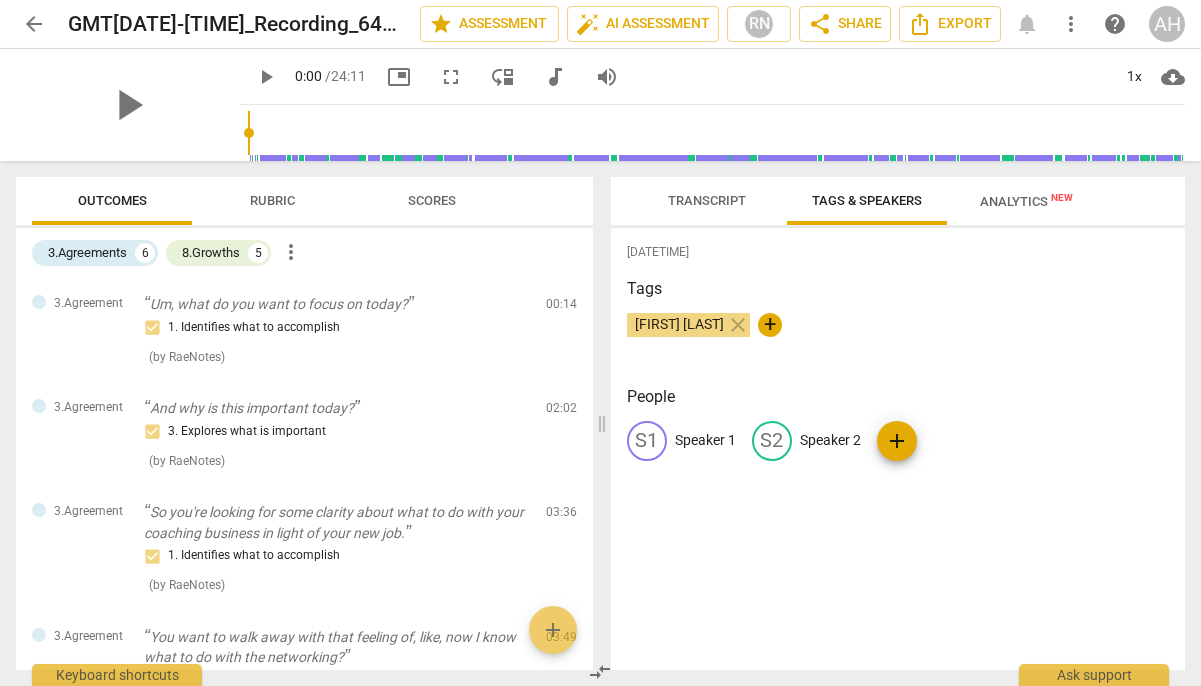 click on "Analytics   New" at bounding box center [1026, 201] 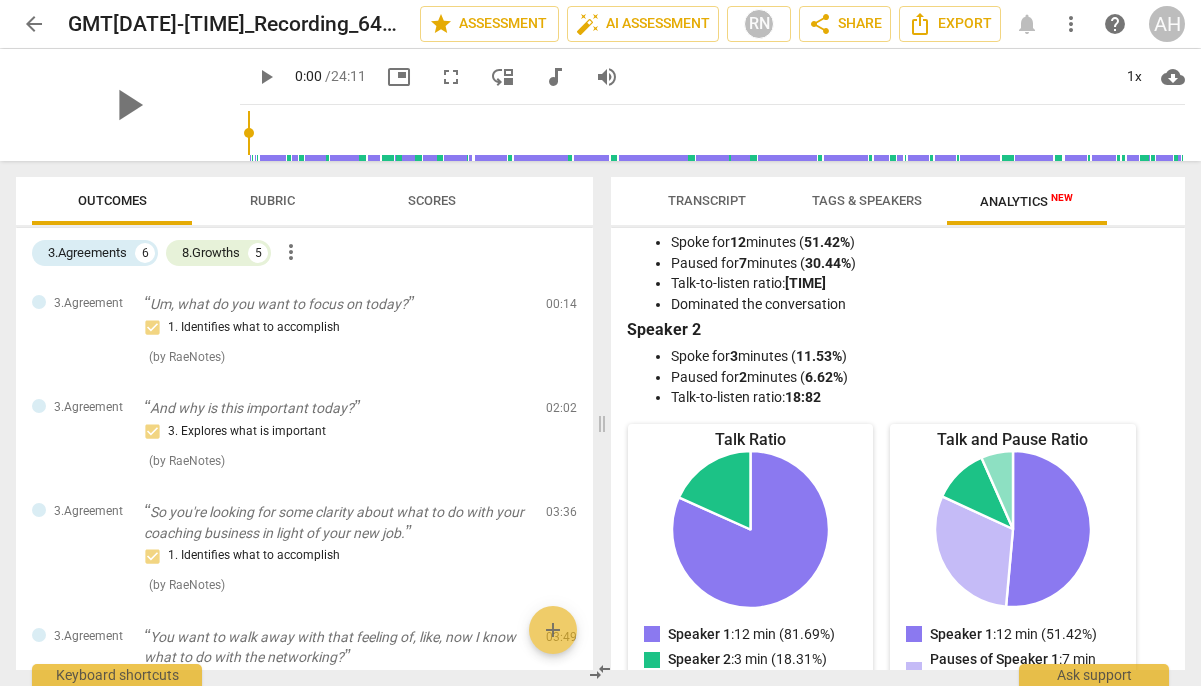 scroll, scrollTop: 0, scrollLeft: 0, axis: both 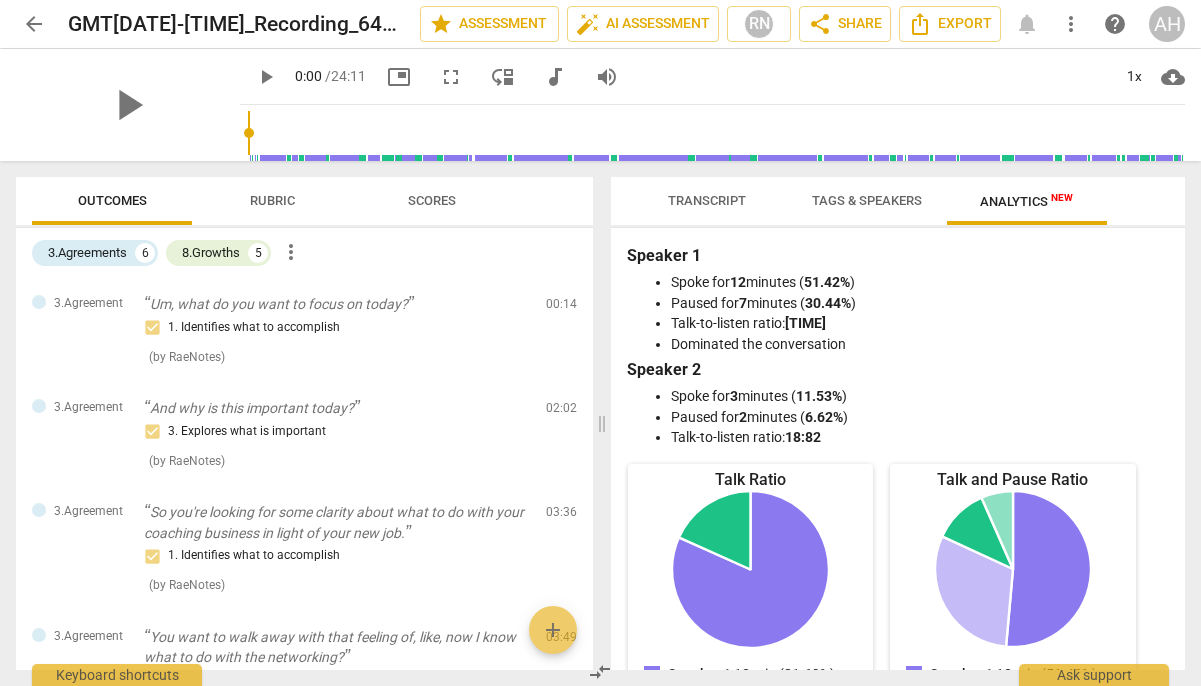click on "Transcript" at bounding box center [707, 200] 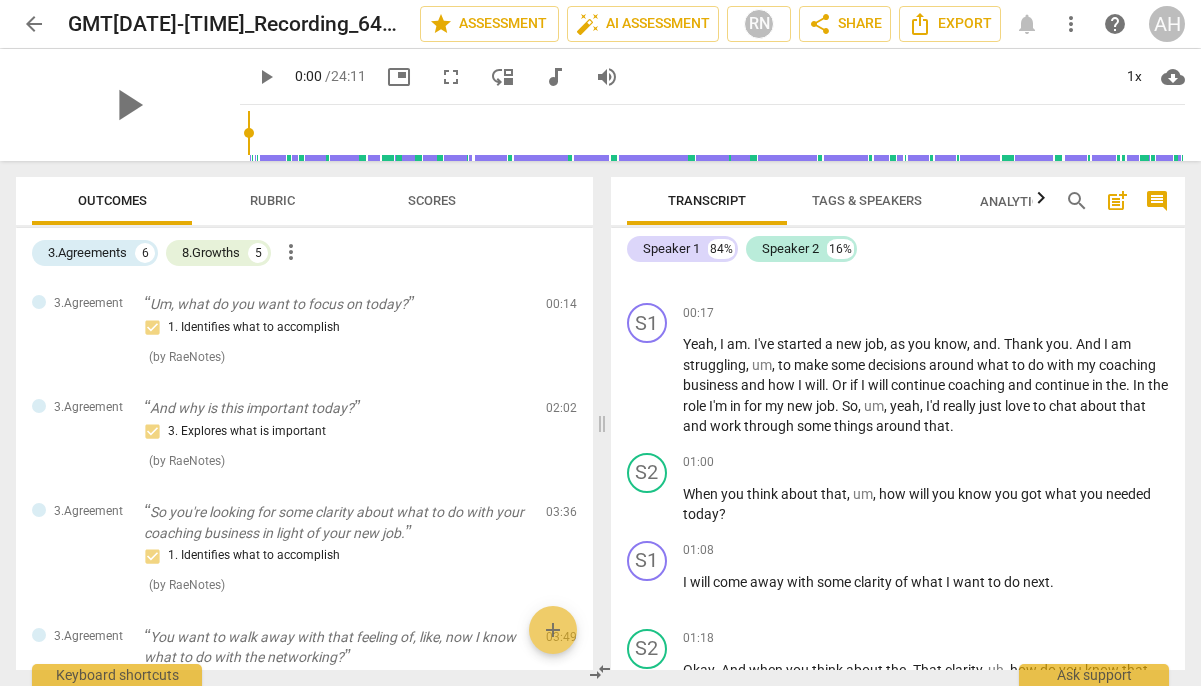 scroll, scrollTop: 0, scrollLeft: 0, axis: both 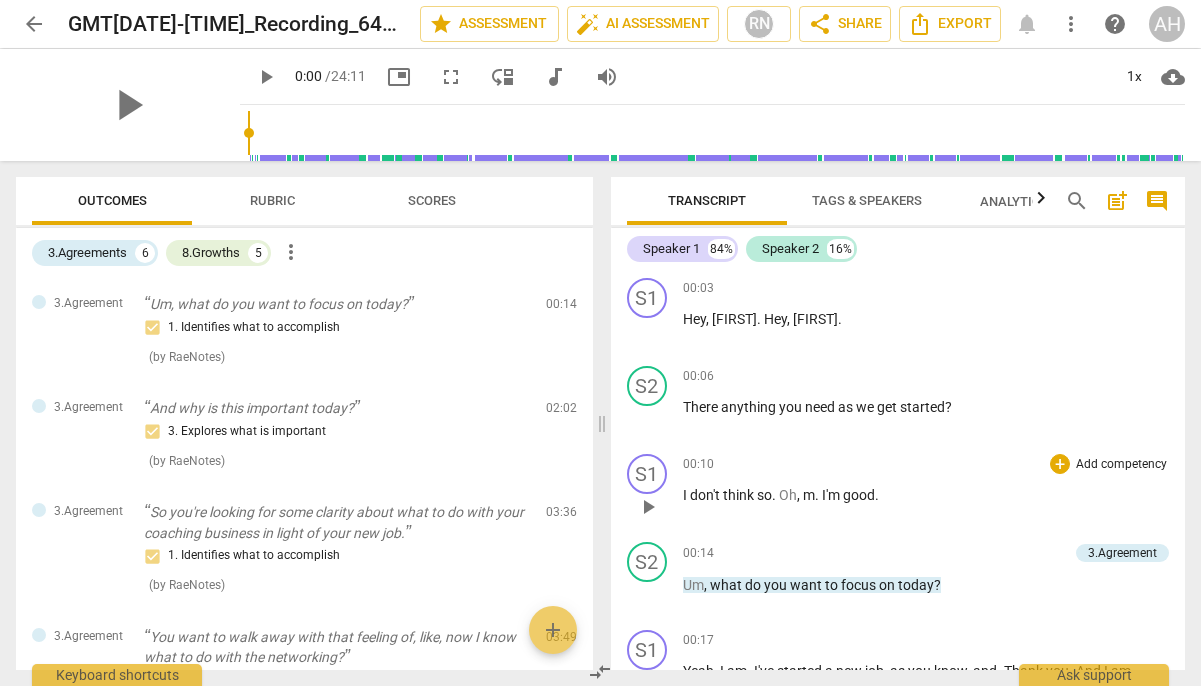 drag, startPoint x: 847, startPoint y: 282, endPoint x: 771, endPoint y: 506, distance: 236.54175 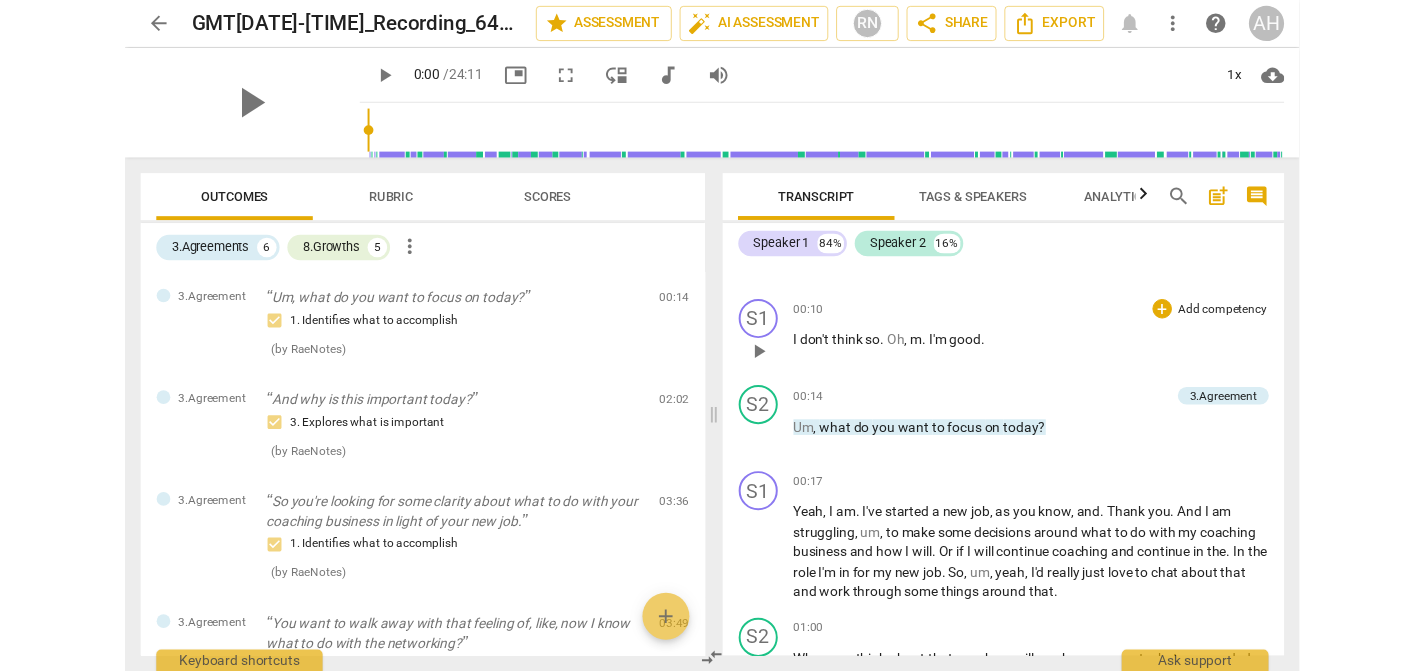 scroll, scrollTop: 0, scrollLeft: 0, axis: both 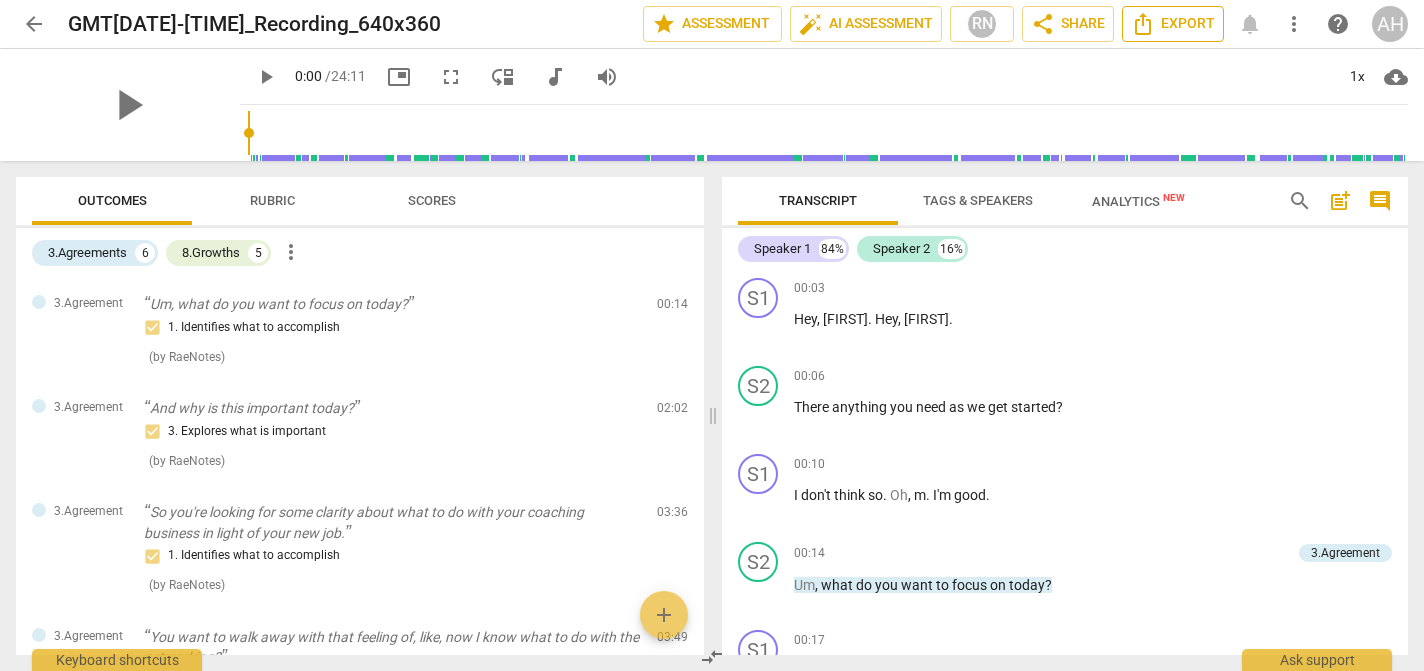 click on "Export" at bounding box center [1173, 24] 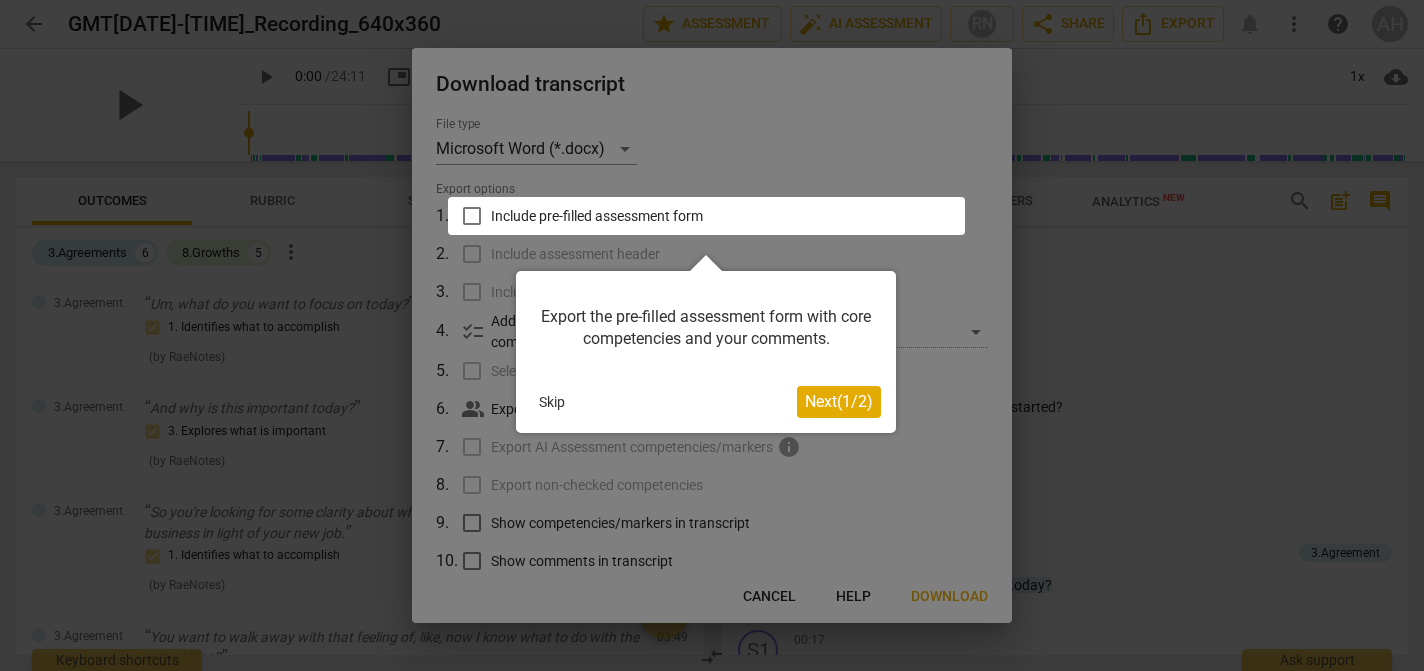 click on "Next  ( 1 / 2 )" at bounding box center [839, 401] 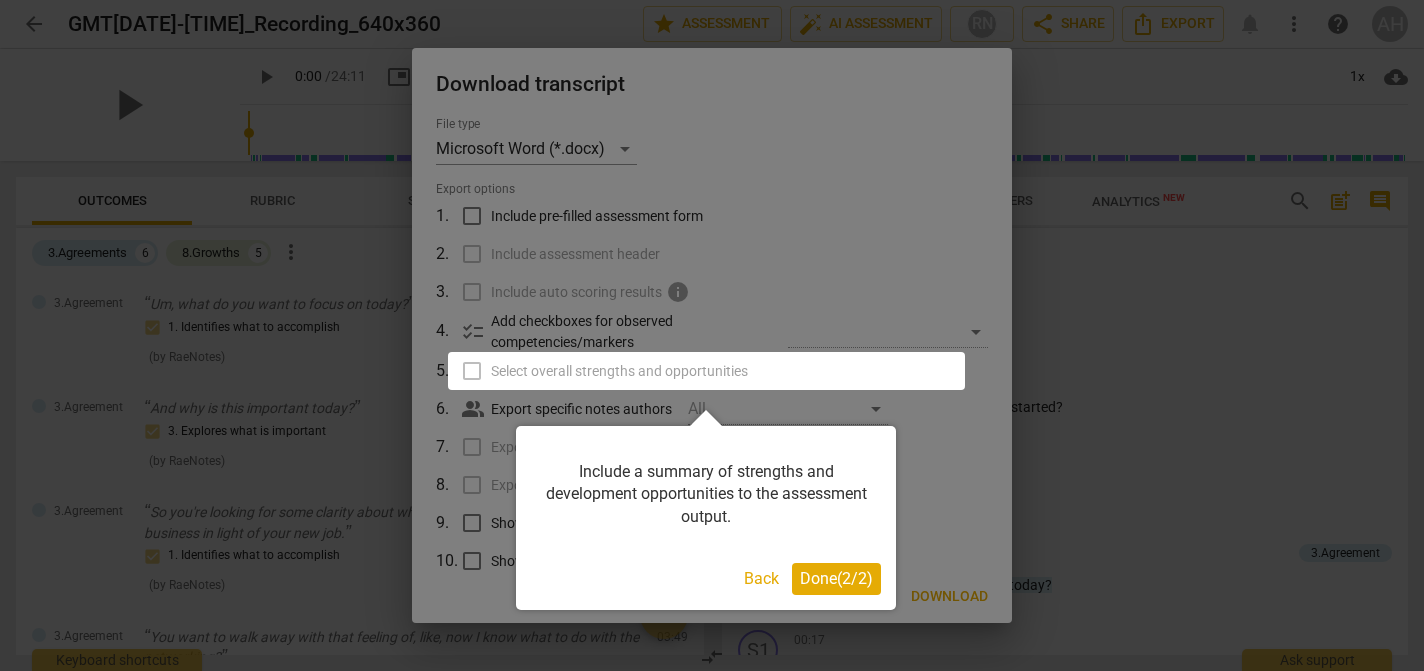 click on "Done  ( 2 / 2 )" at bounding box center [836, 578] 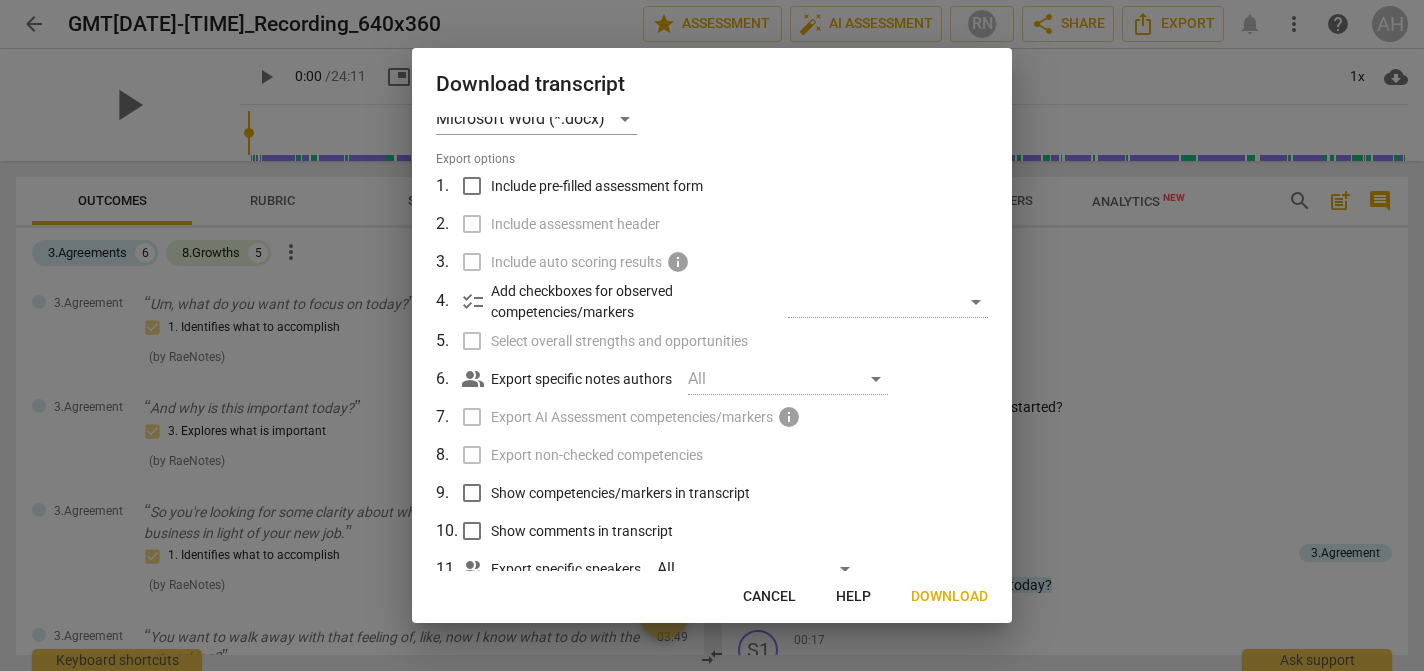 scroll, scrollTop: 0, scrollLeft: 0, axis: both 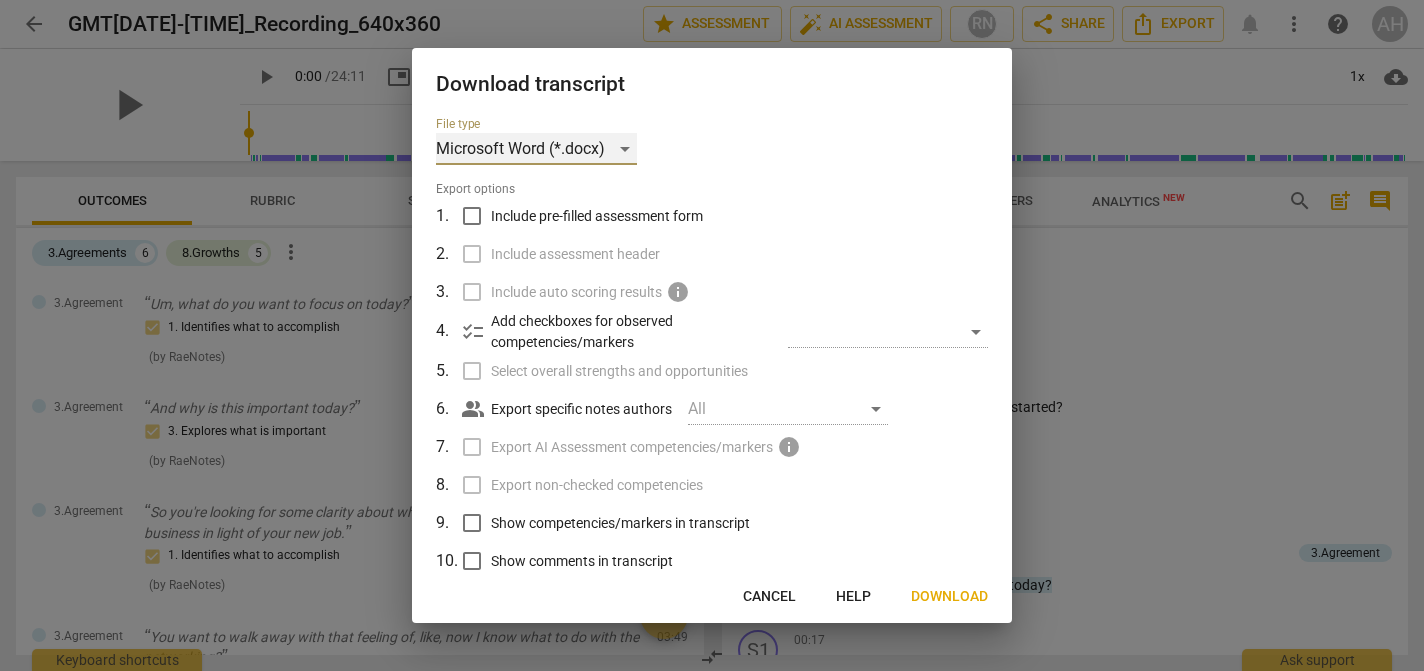 click on "Microsoft Word (*.docx)" at bounding box center (536, 149) 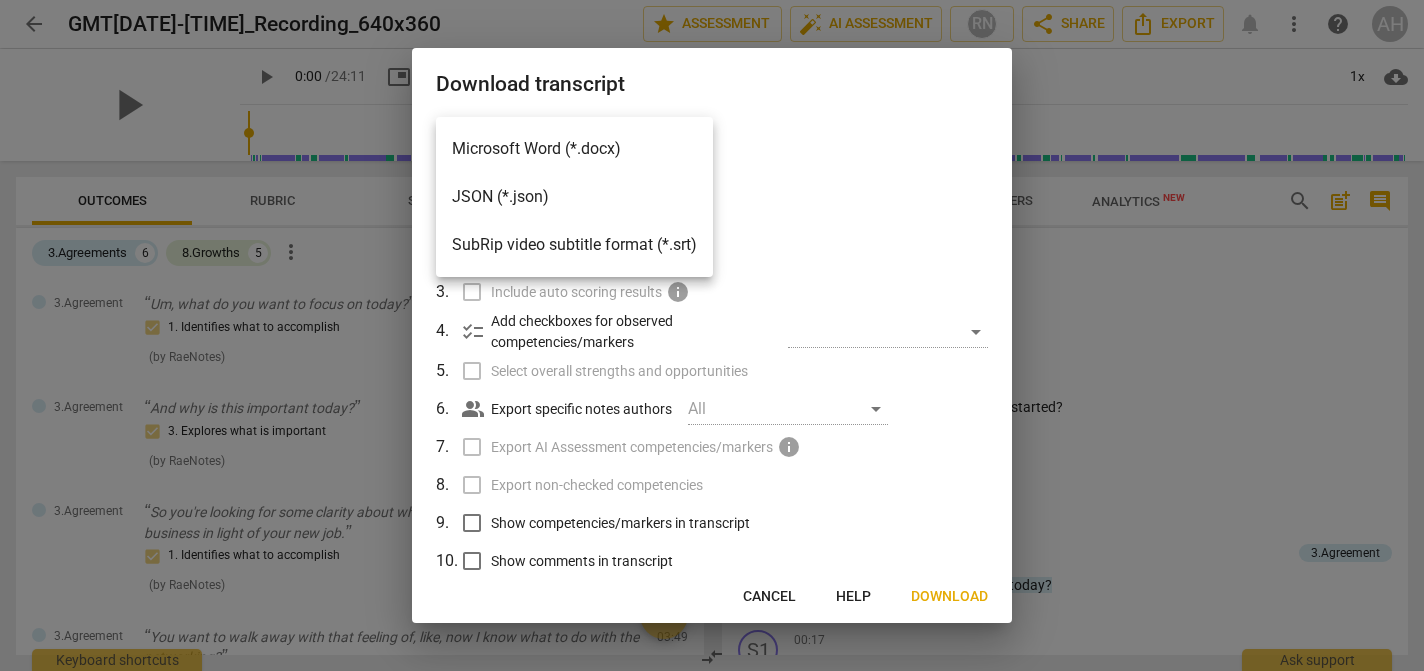 click on "Microsoft Word (*.docx)" at bounding box center (574, 149) 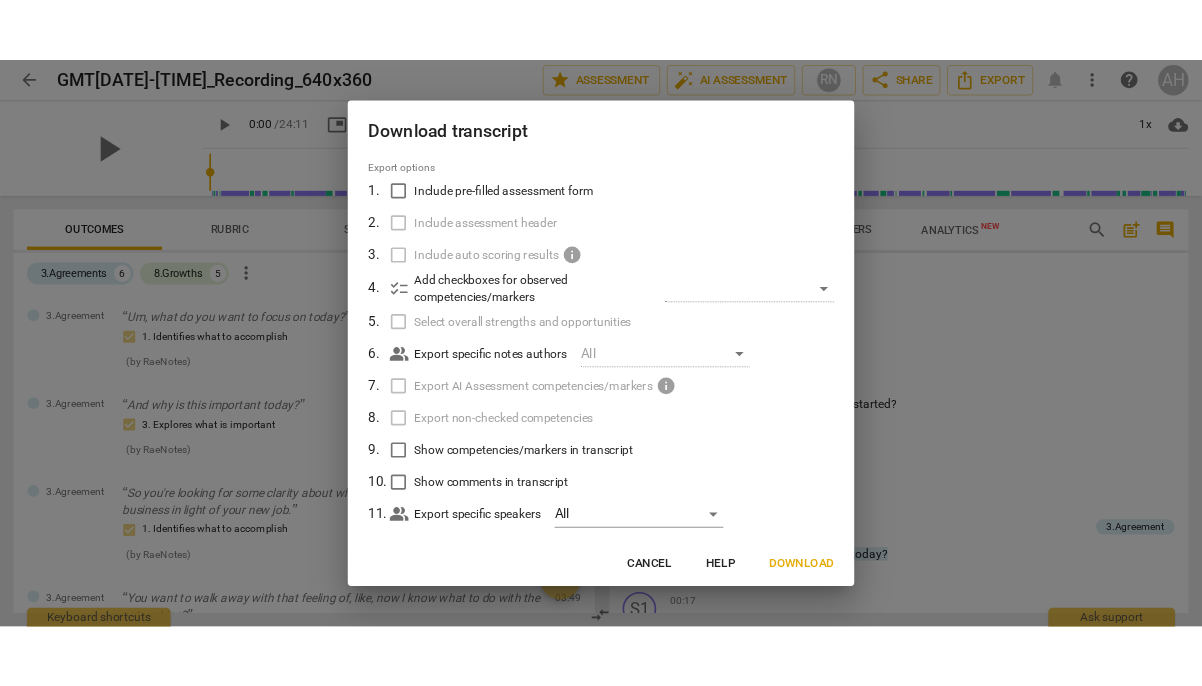 scroll, scrollTop: 87, scrollLeft: 0, axis: vertical 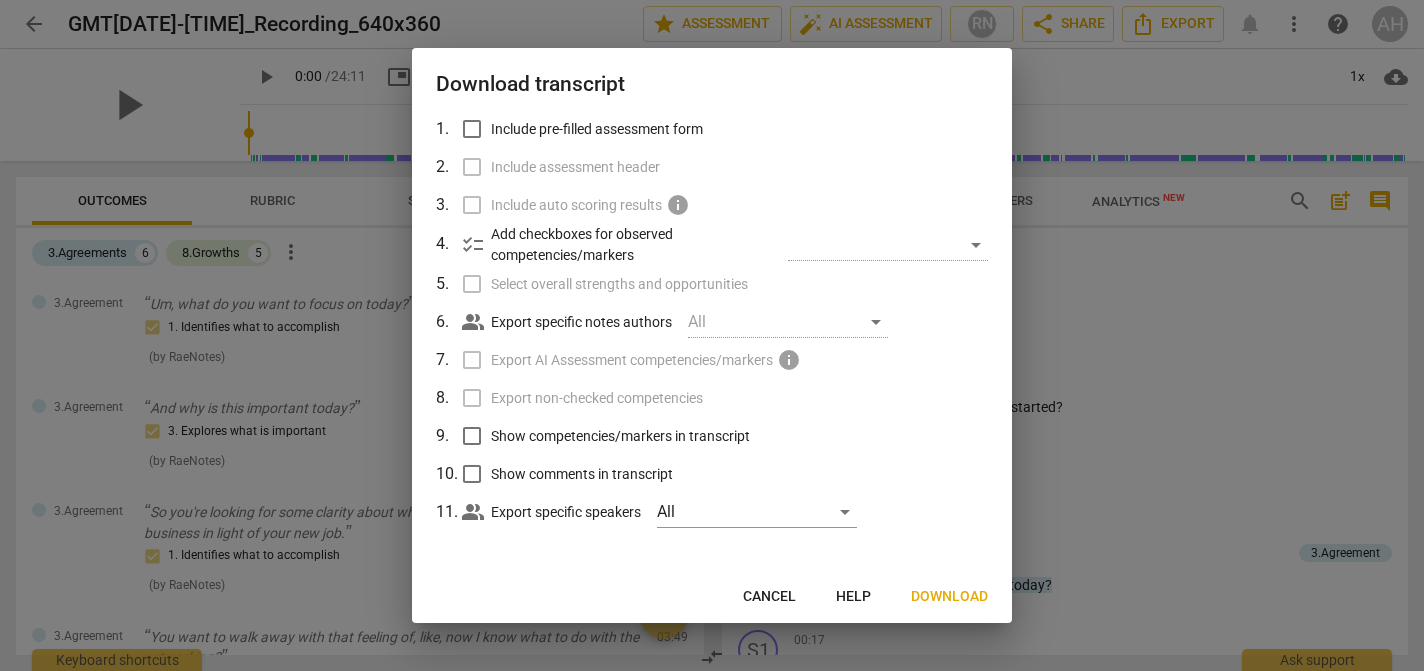 click on "Download" at bounding box center [949, 597] 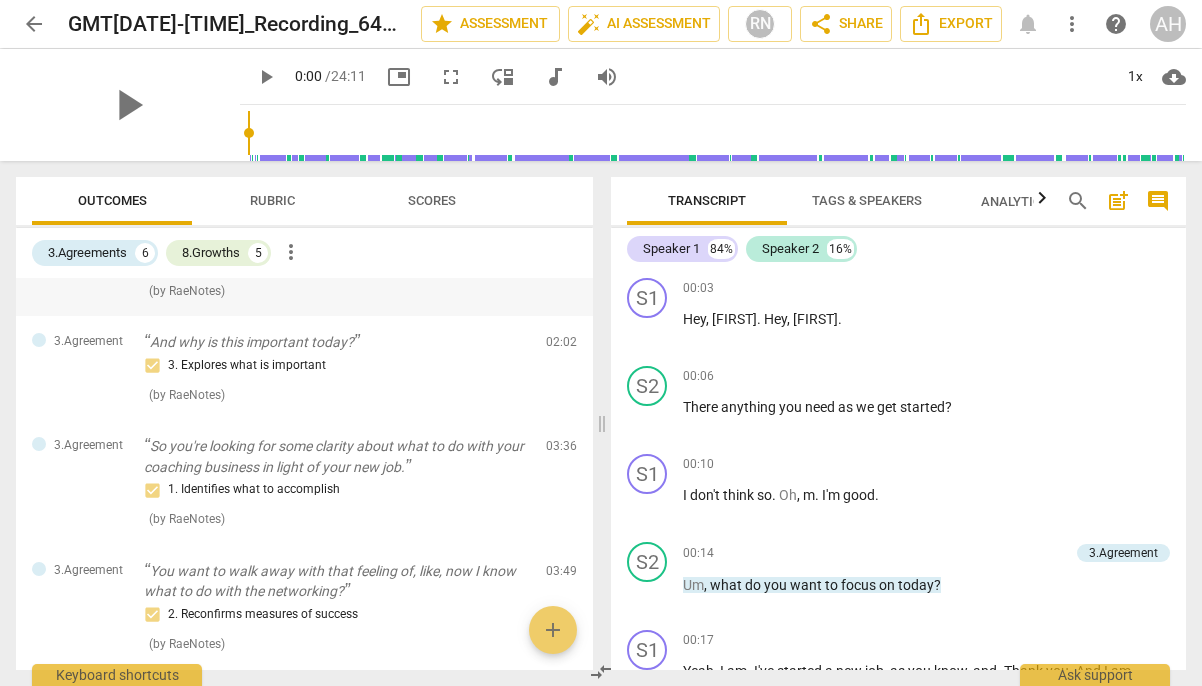 scroll, scrollTop: 0, scrollLeft: 0, axis: both 